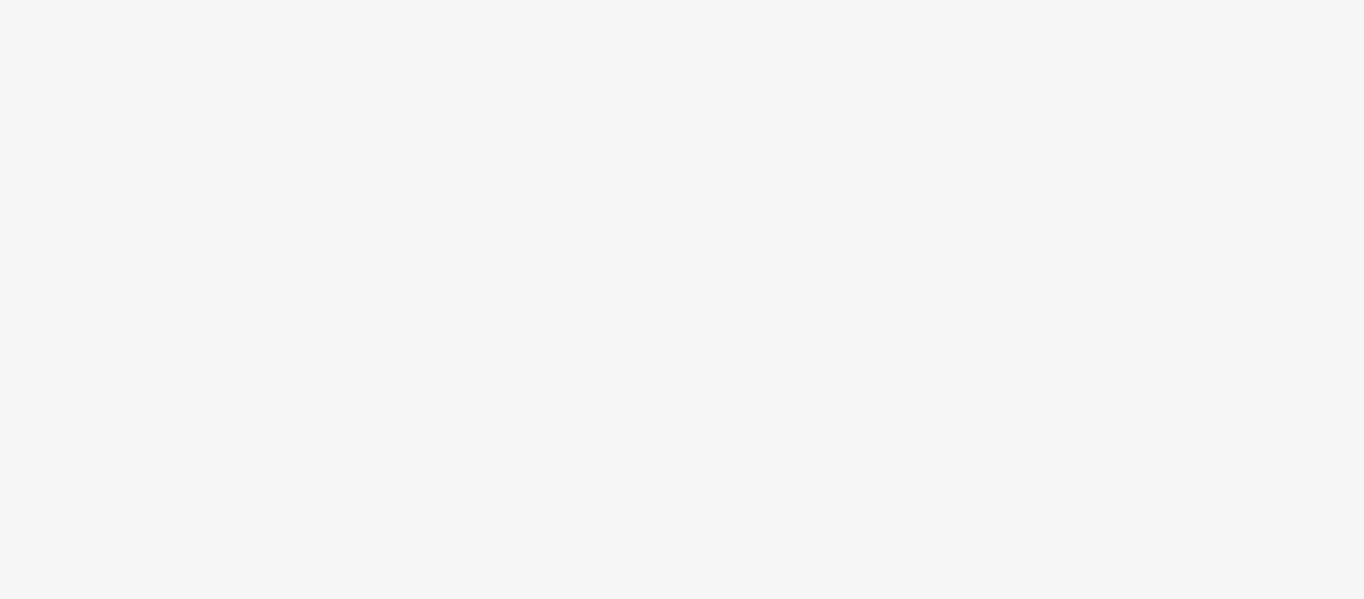 scroll, scrollTop: 0, scrollLeft: 0, axis: both 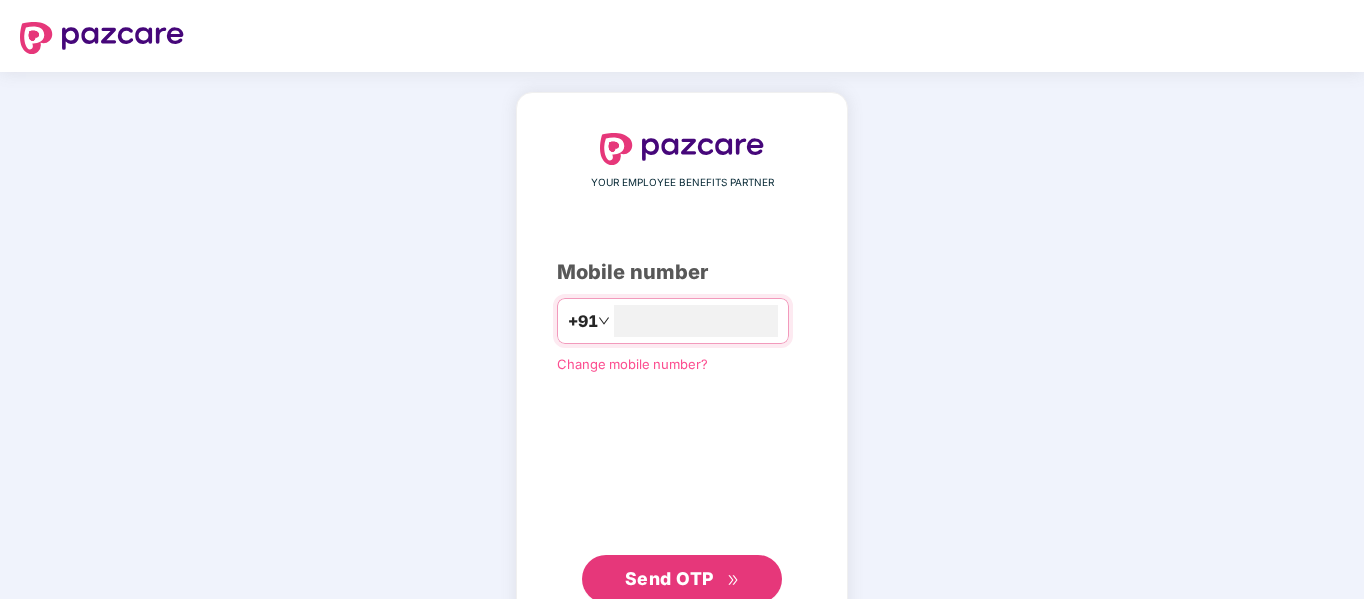 type on "**********" 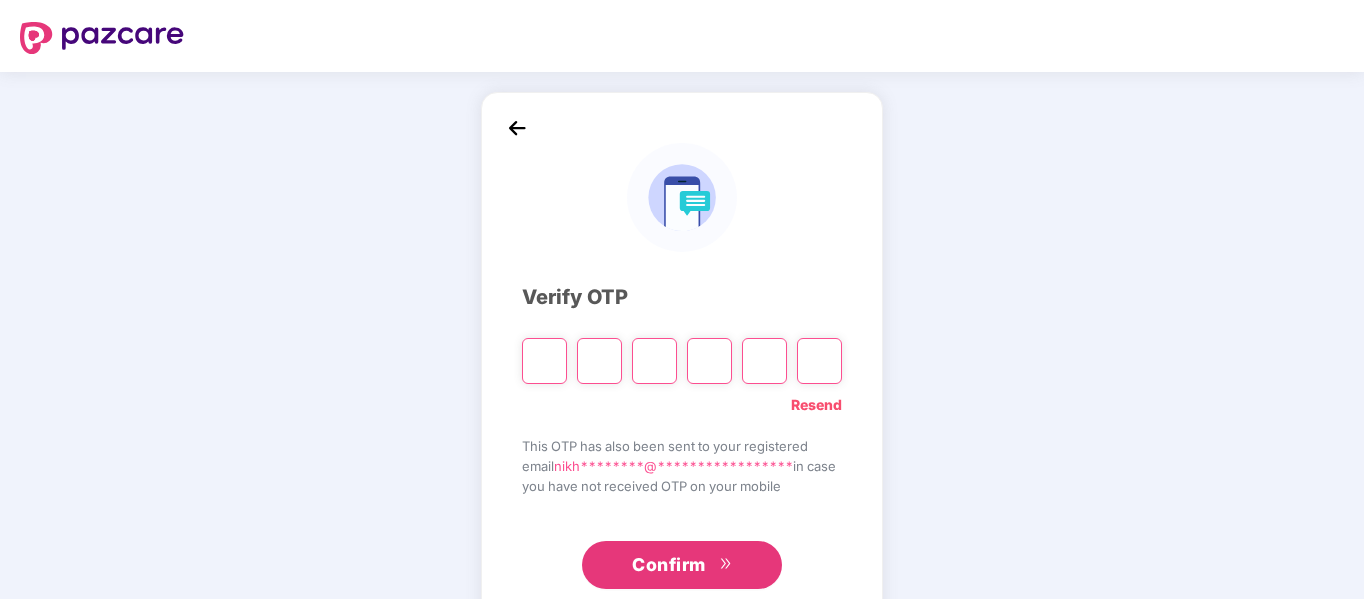 type on "*" 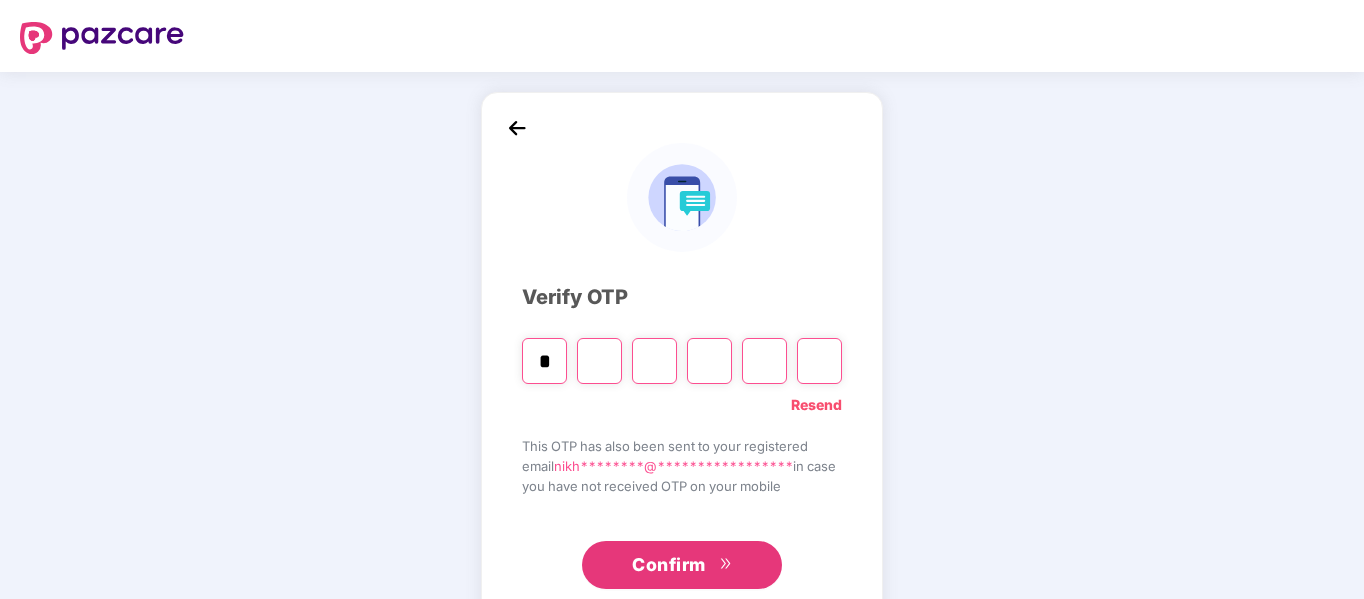 type on "*" 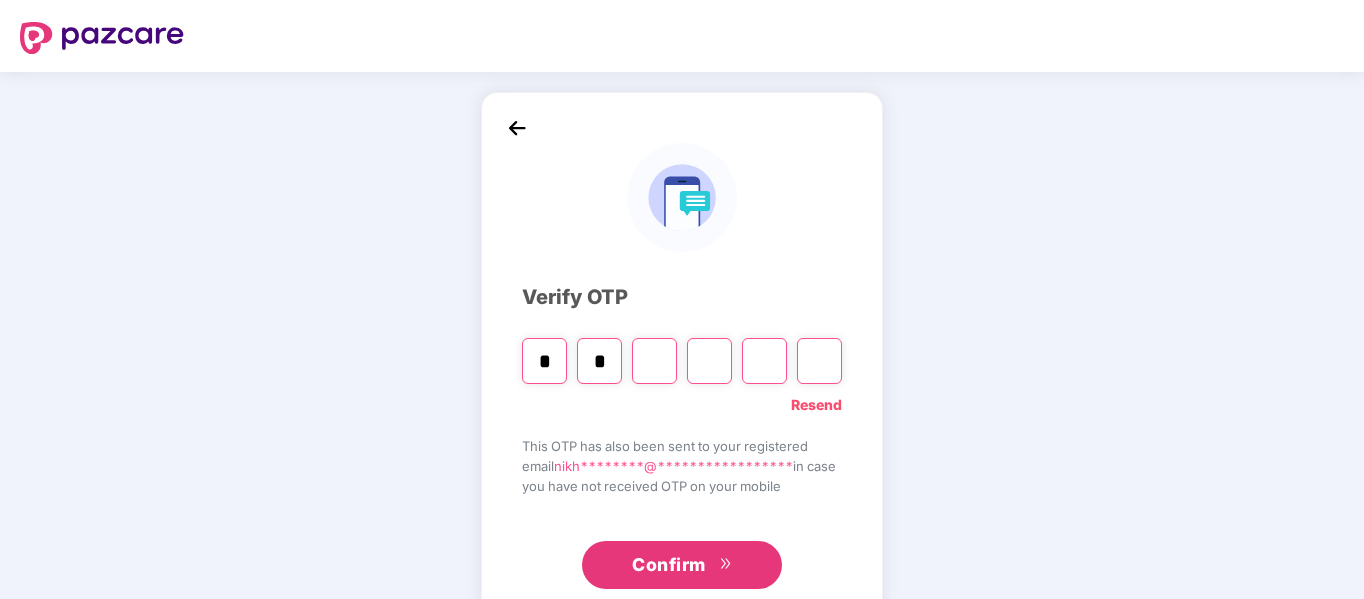 type on "*" 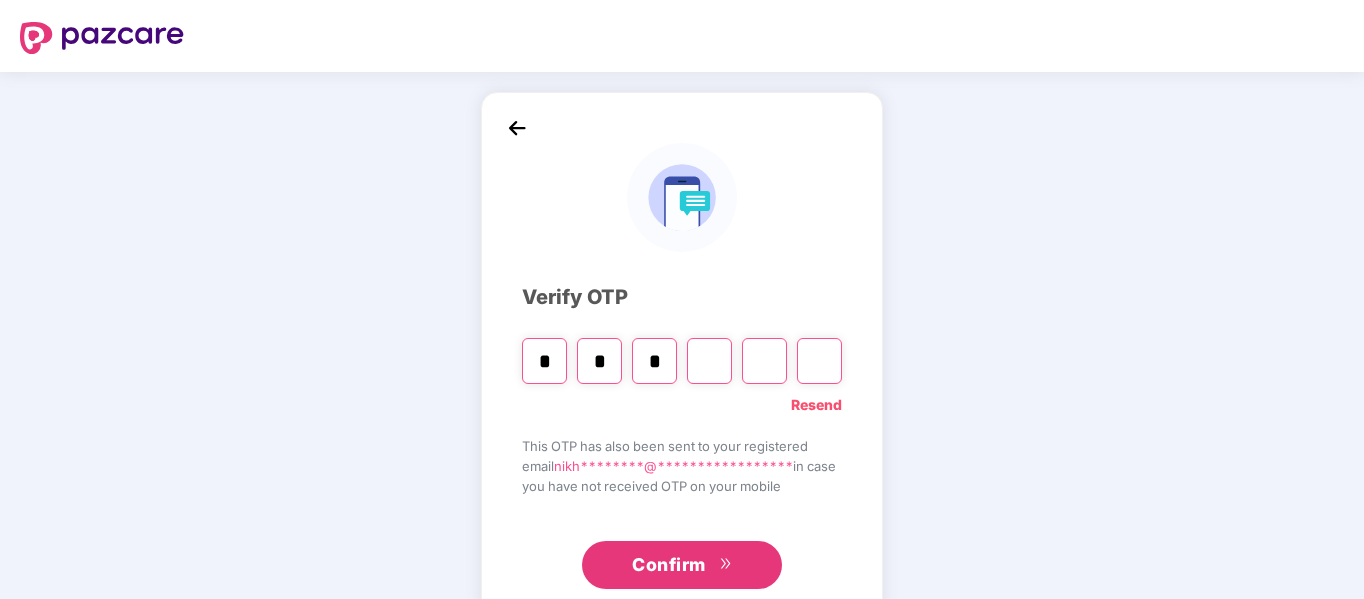 type on "*" 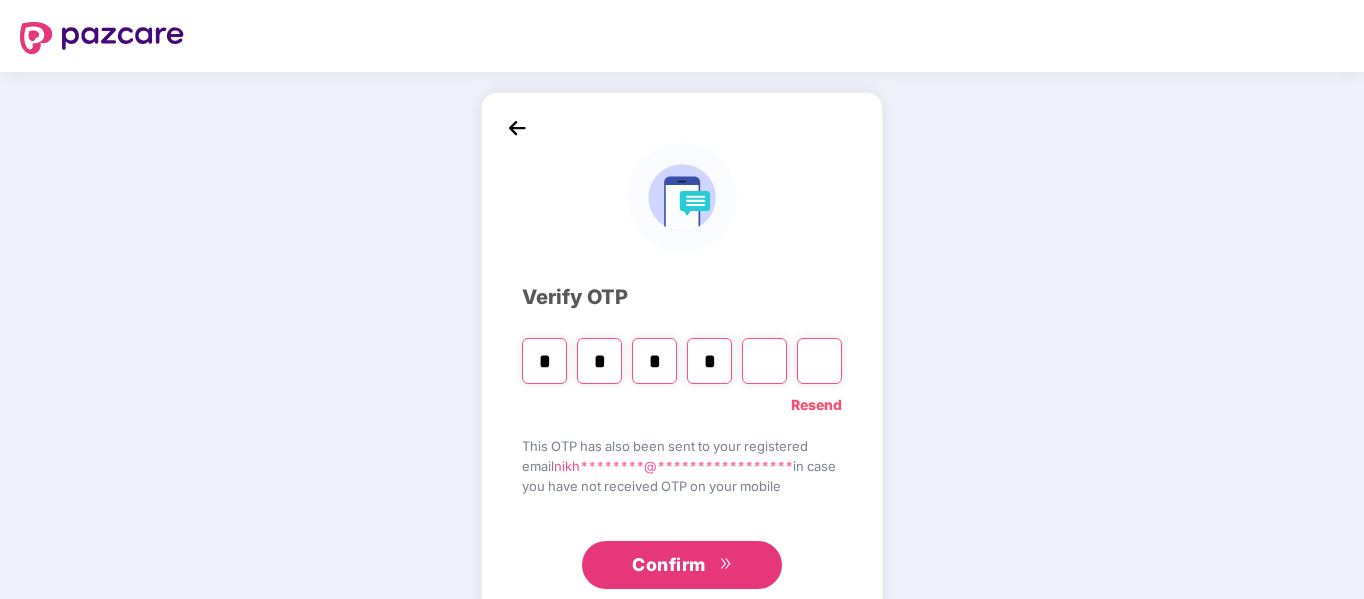 type on "*" 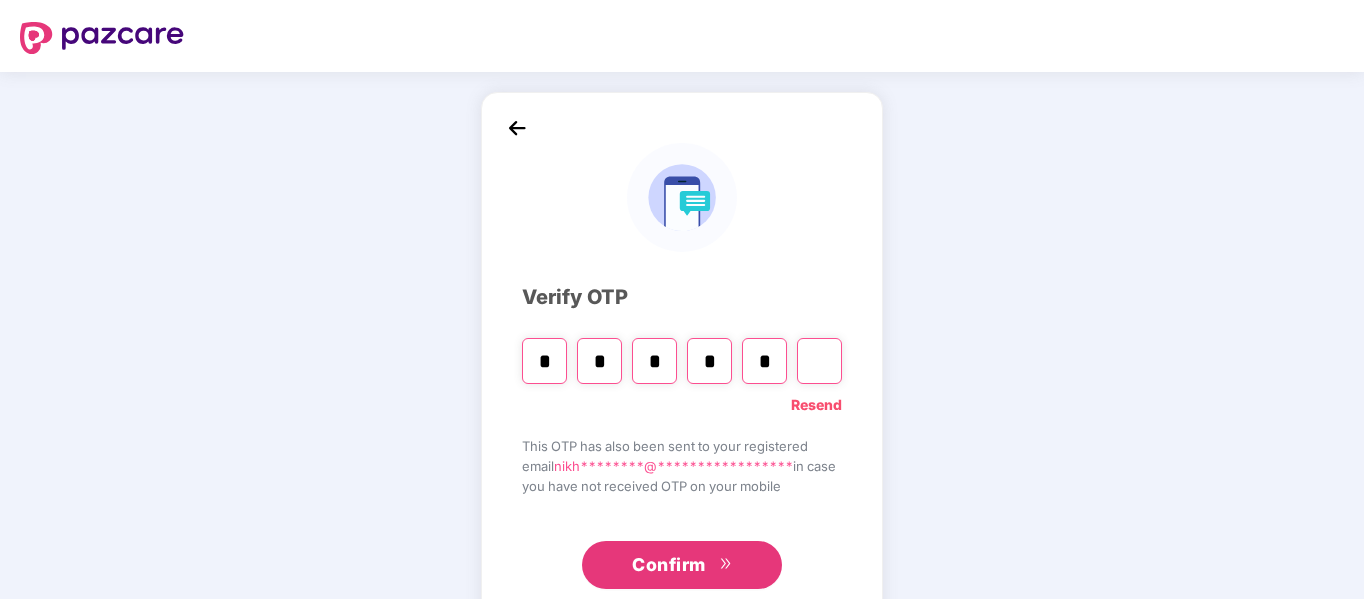 type on "*" 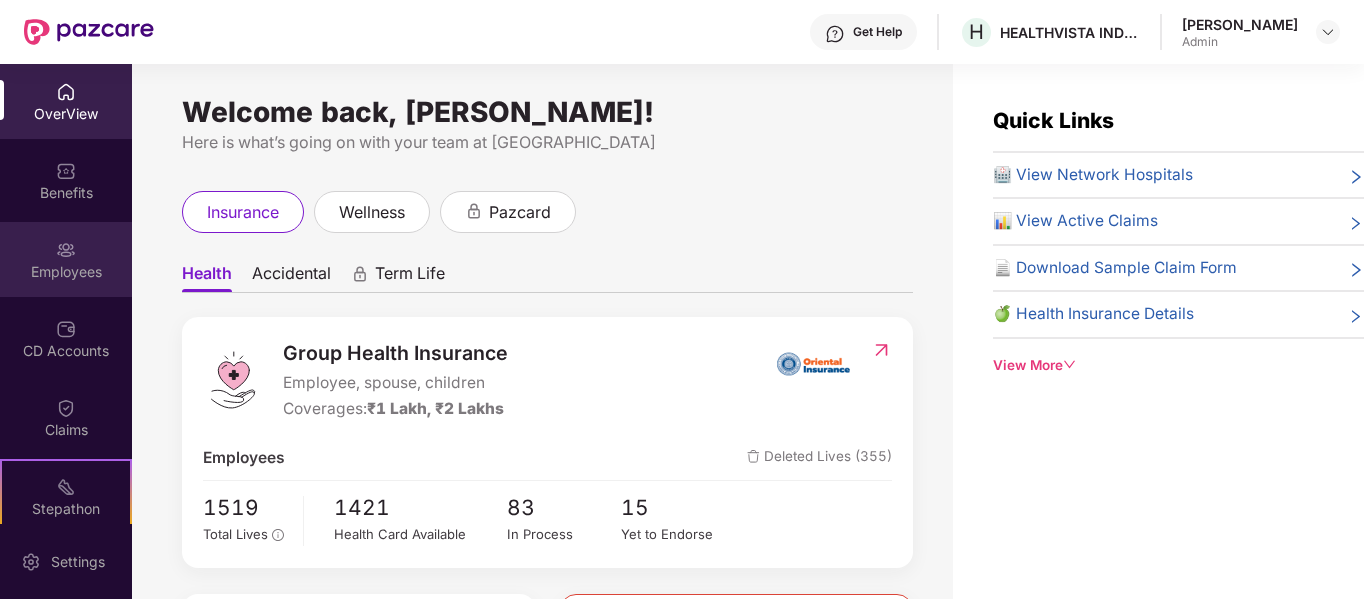 click on "Employees" at bounding box center (66, 259) 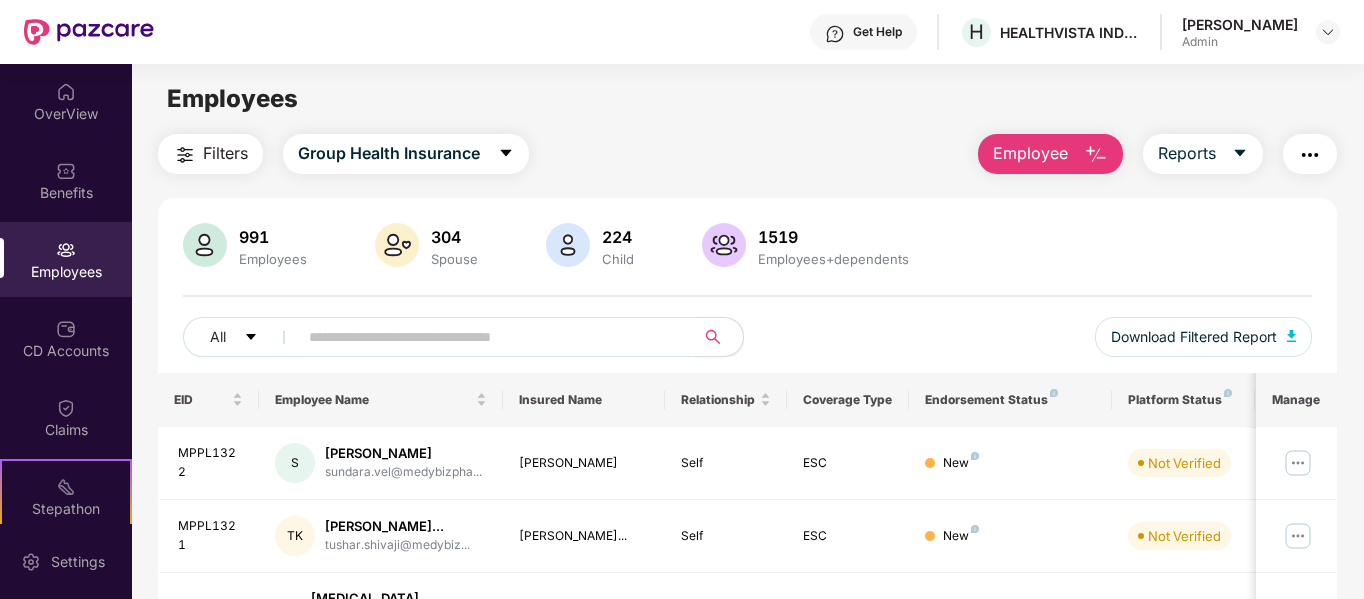 click at bounding box center (488, 337) 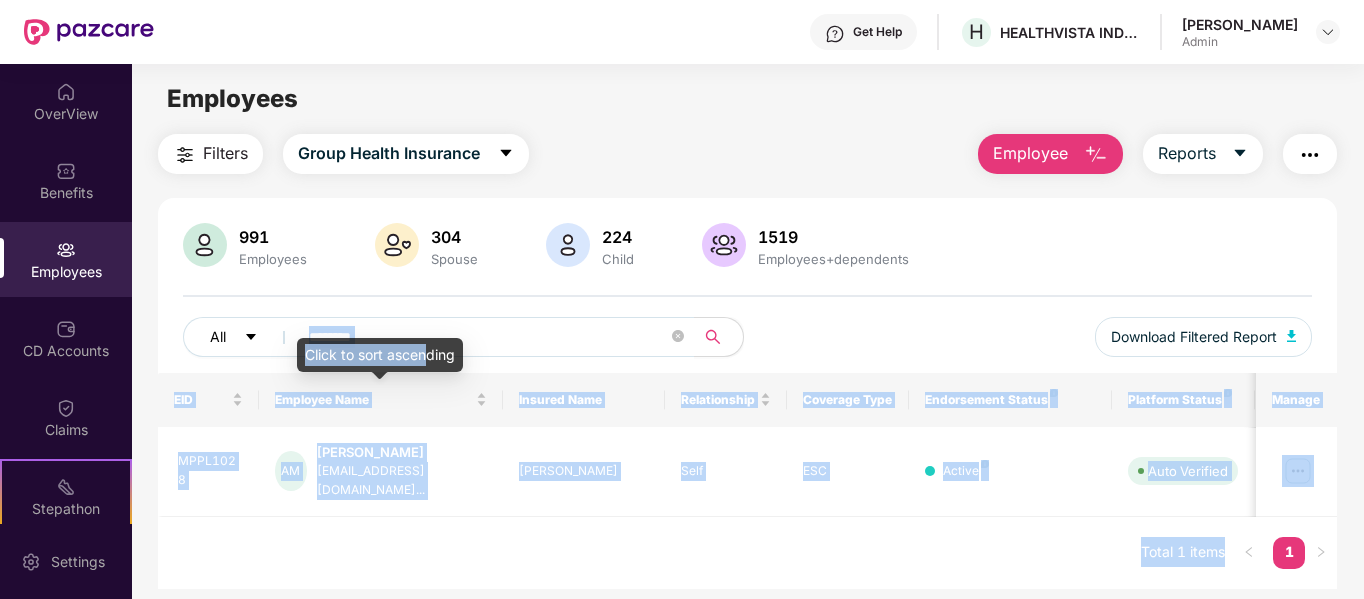 drag, startPoint x: 426, startPoint y: 343, endPoint x: 261, endPoint y: 346, distance: 165.02727 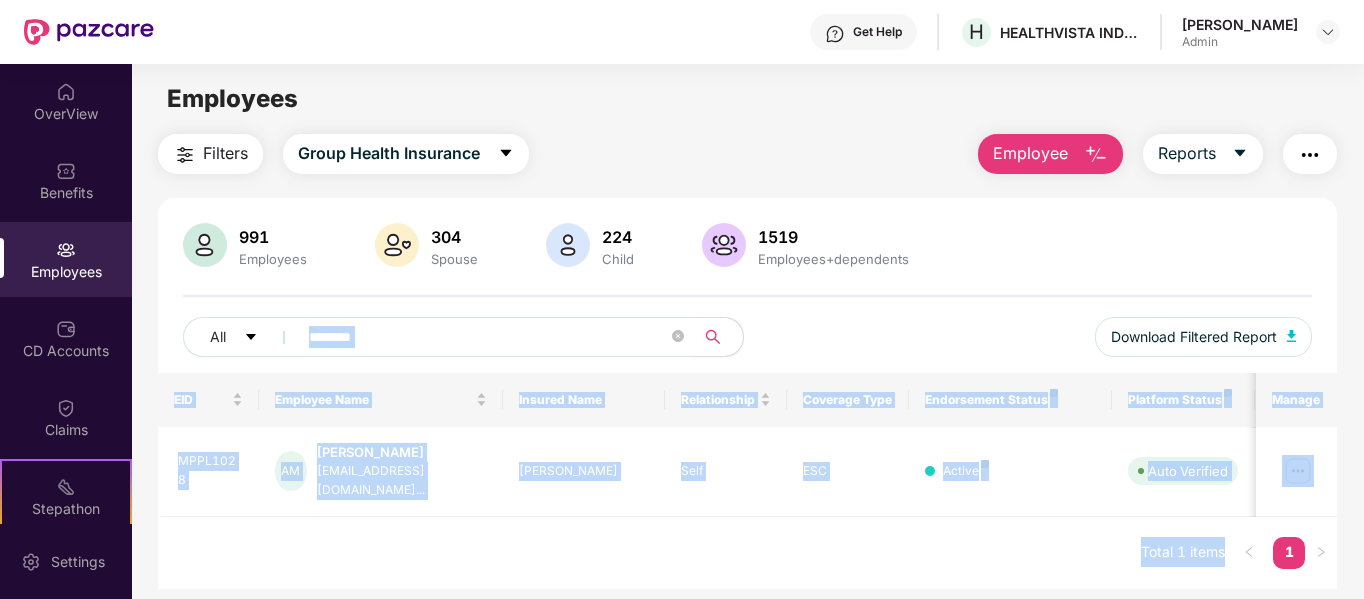 click on "********" at bounding box center (488, 337) 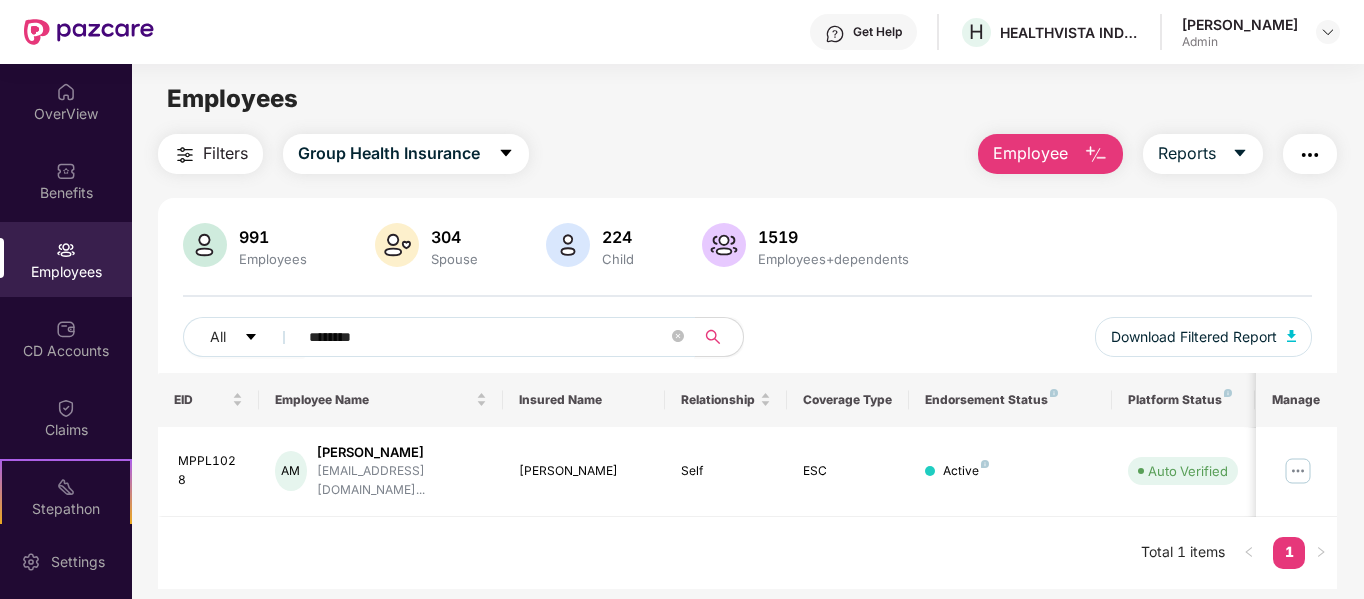 click on "********" at bounding box center (488, 337) 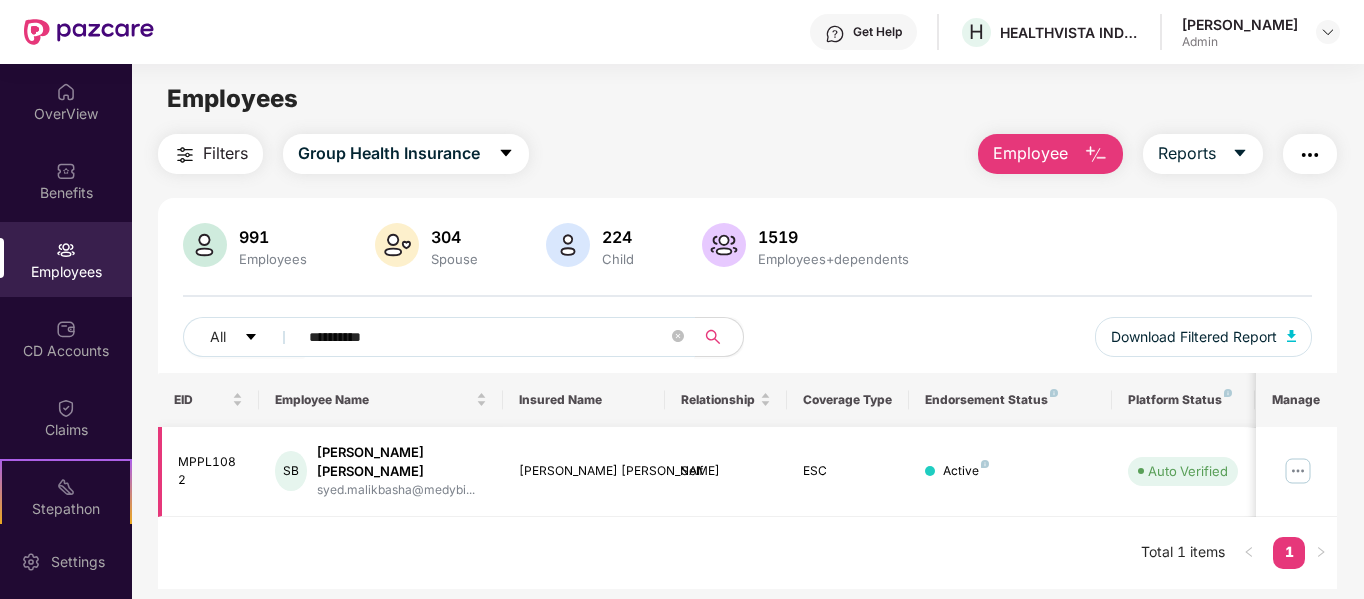 type on "**********" 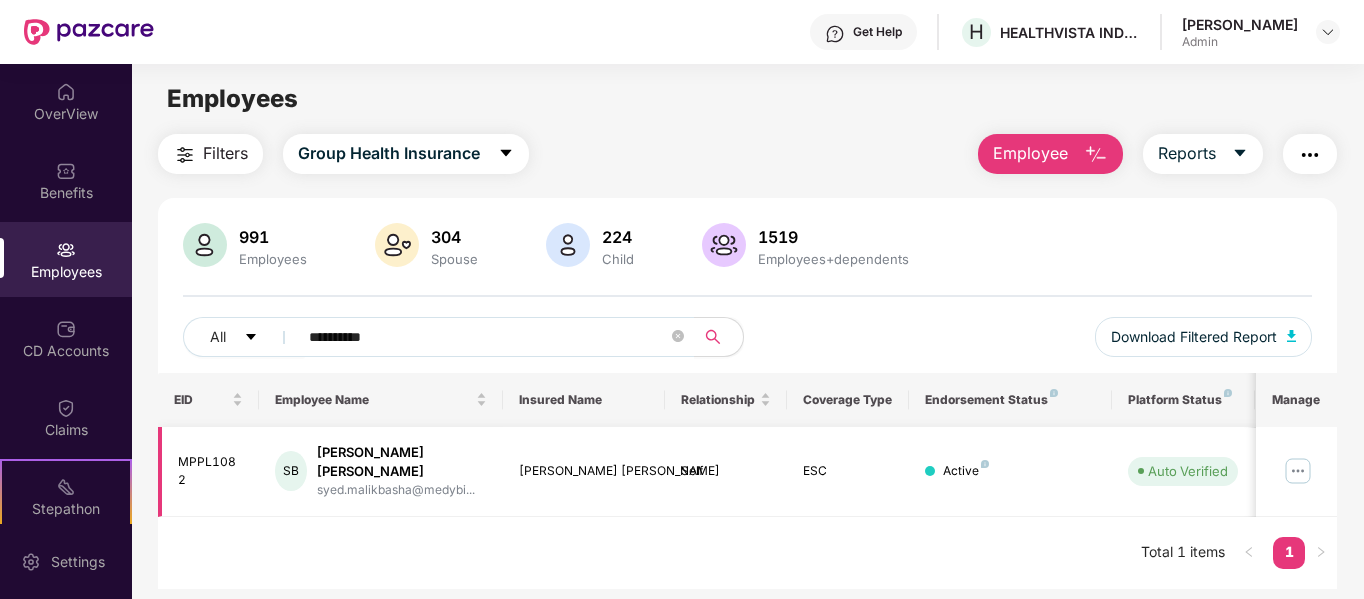 click on "syed.malikbasha@medybi..." at bounding box center (402, 490) 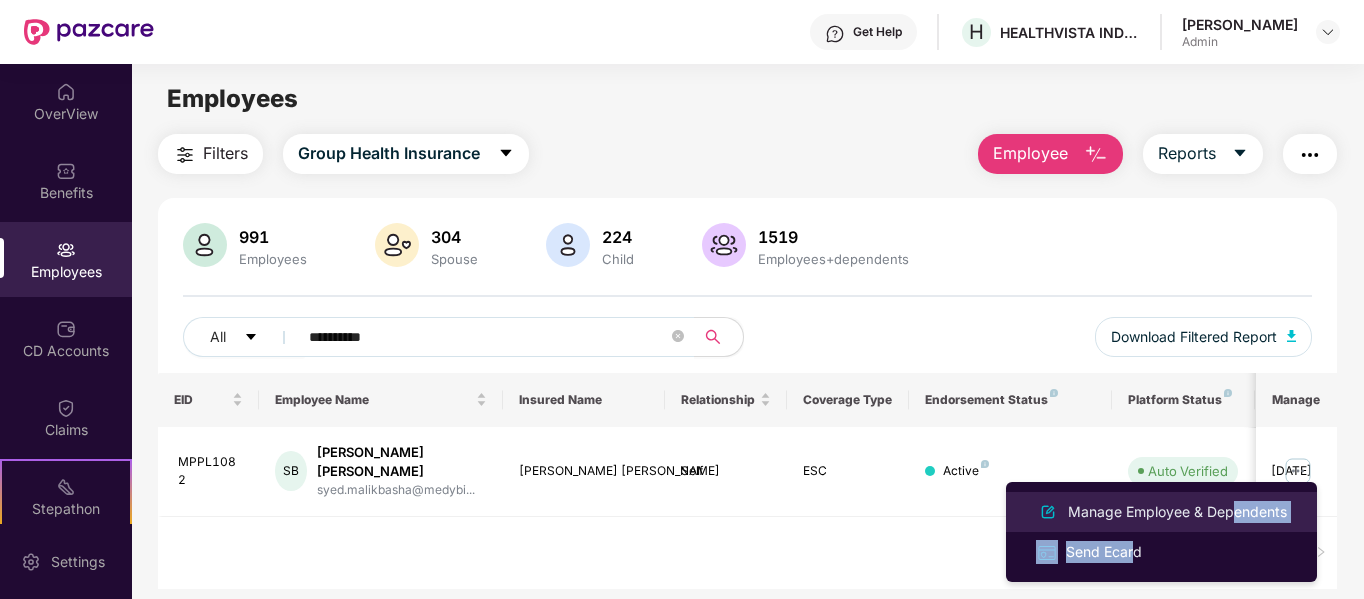drag, startPoint x: 1135, startPoint y: 554, endPoint x: 1220, endPoint y: 493, distance: 104.62313 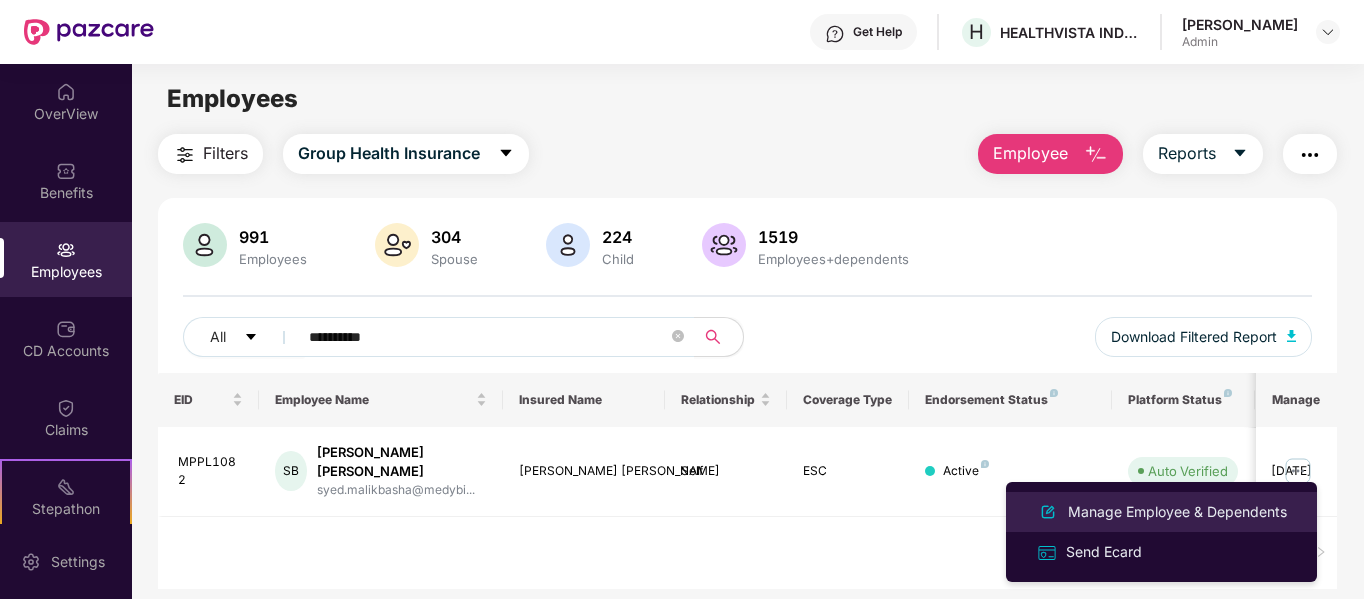 click on "Manage Employee & Dependents" at bounding box center [1177, 512] 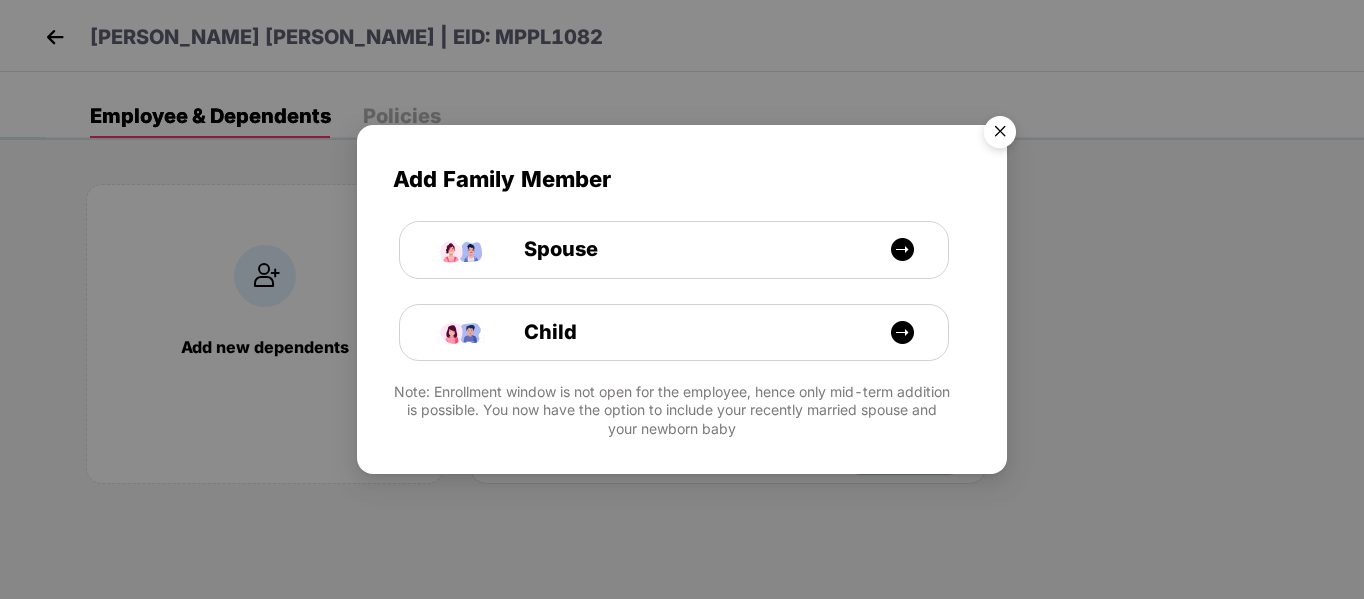 click at bounding box center [1000, 135] 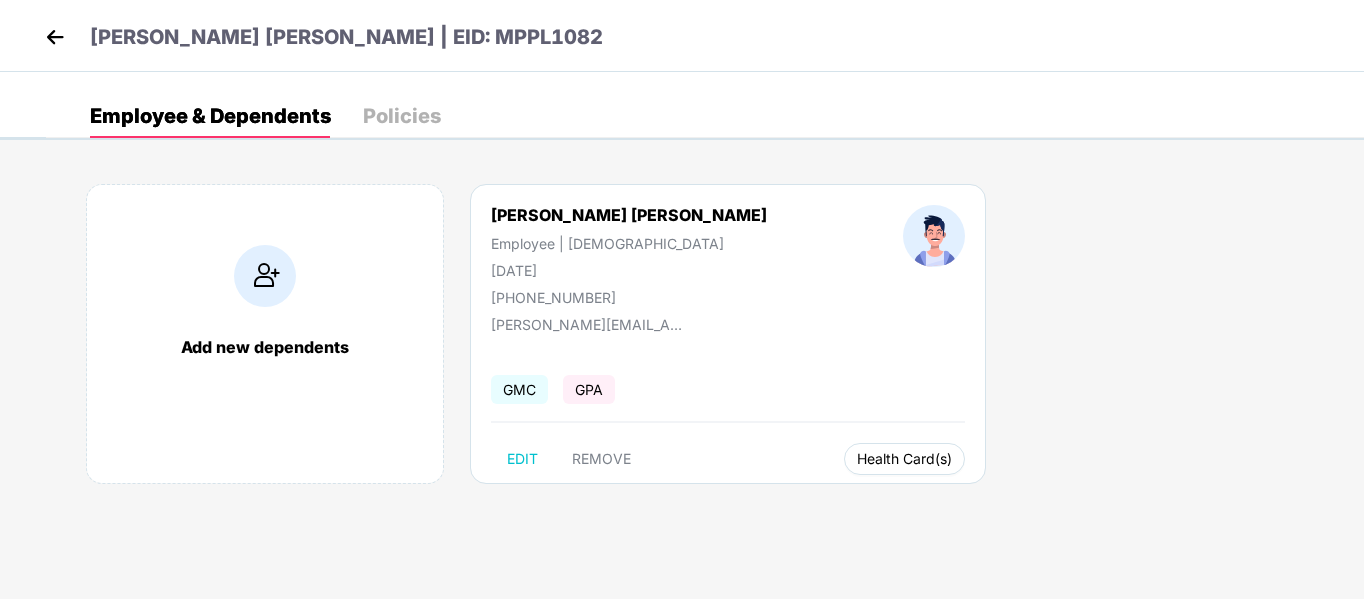 click on "Health Card(s)" at bounding box center [904, 459] 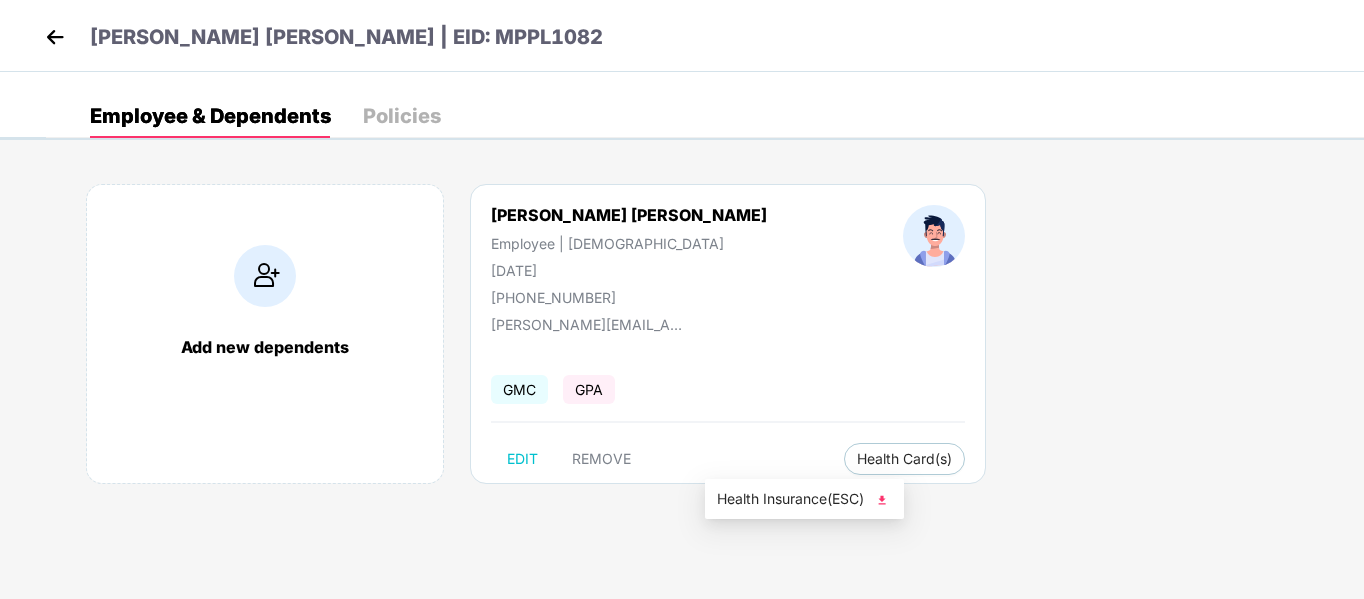 click at bounding box center [882, 500] 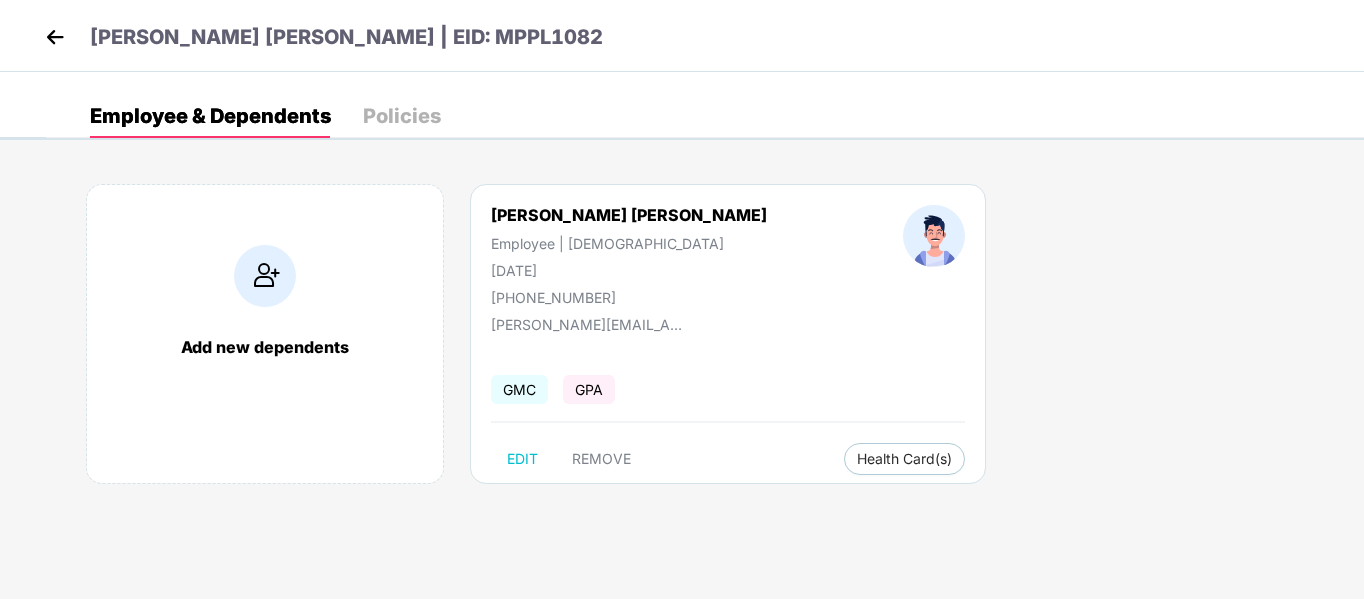 click at bounding box center [55, 37] 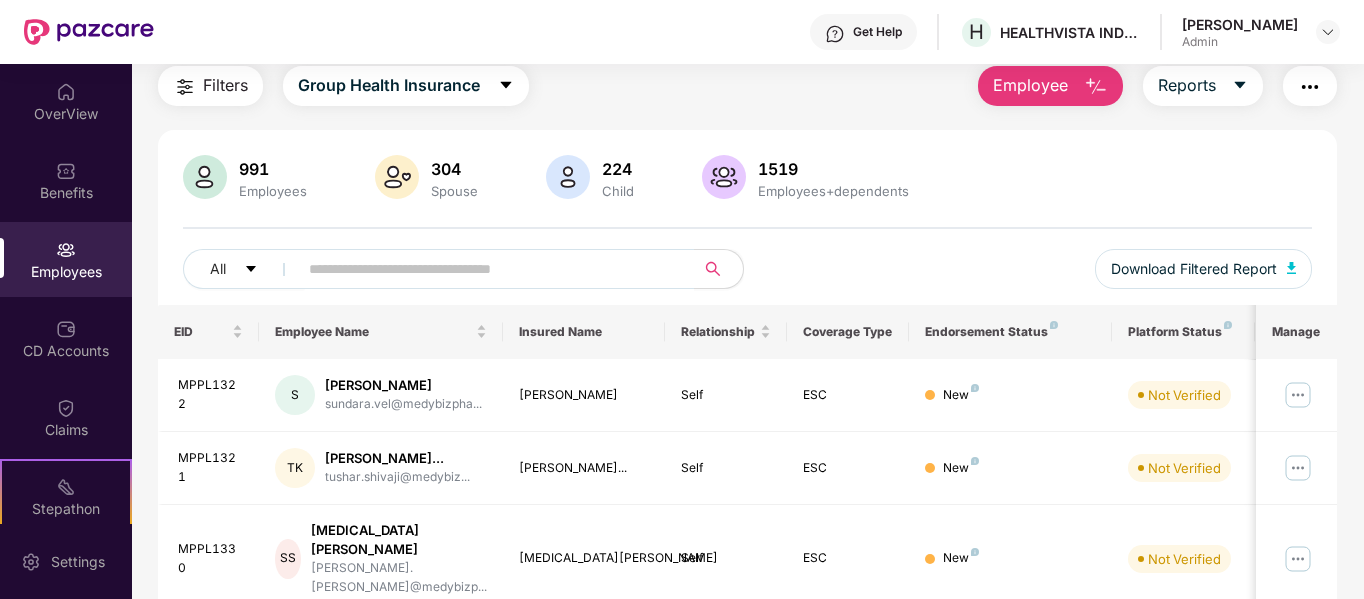 scroll, scrollTop: 0, scrollLeft: 0, axis: both 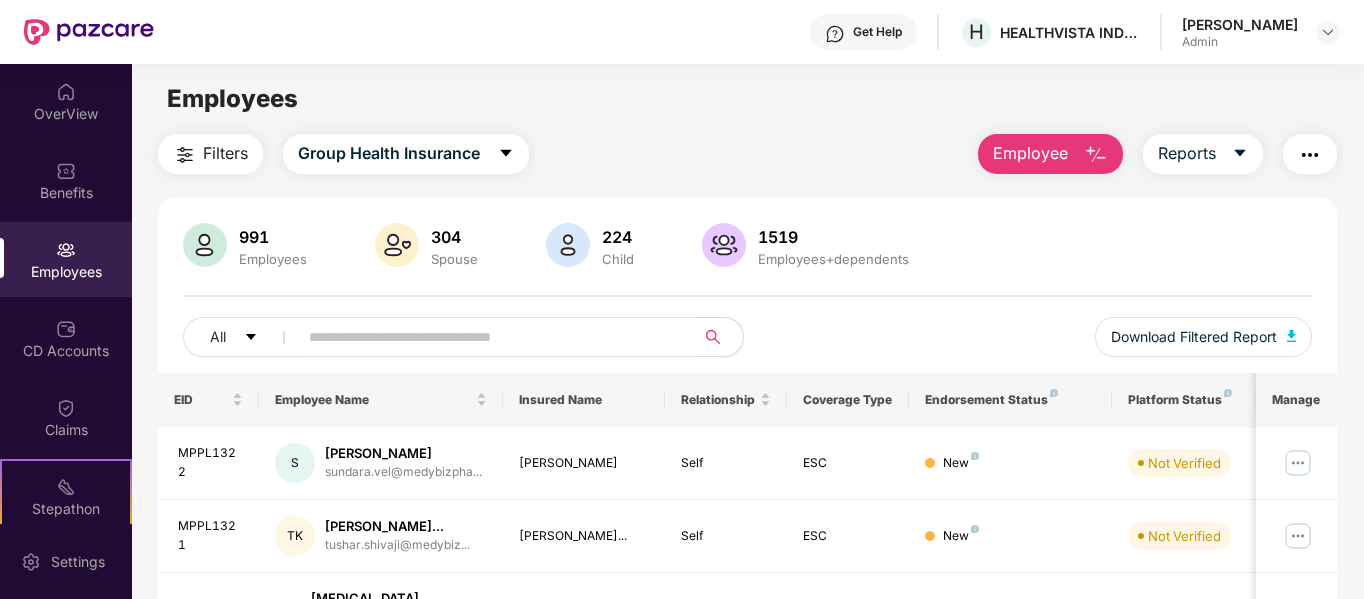 click at bounding box center (488, 337) 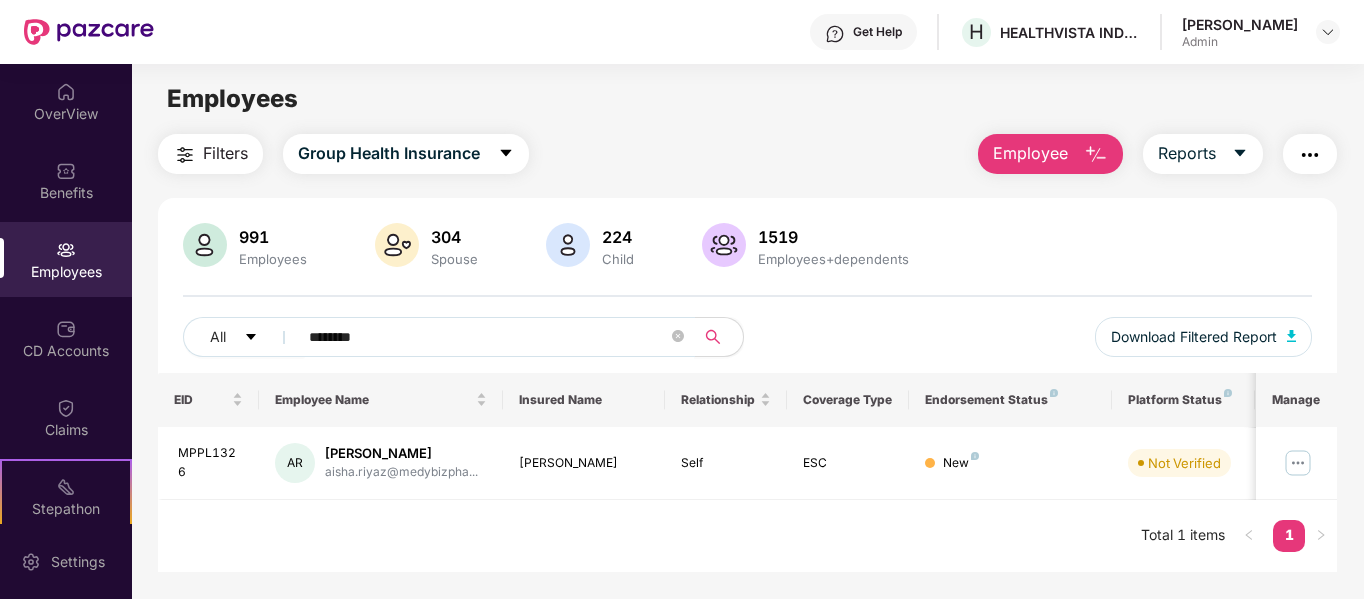 click on "********" at bounding box center (488, 337) 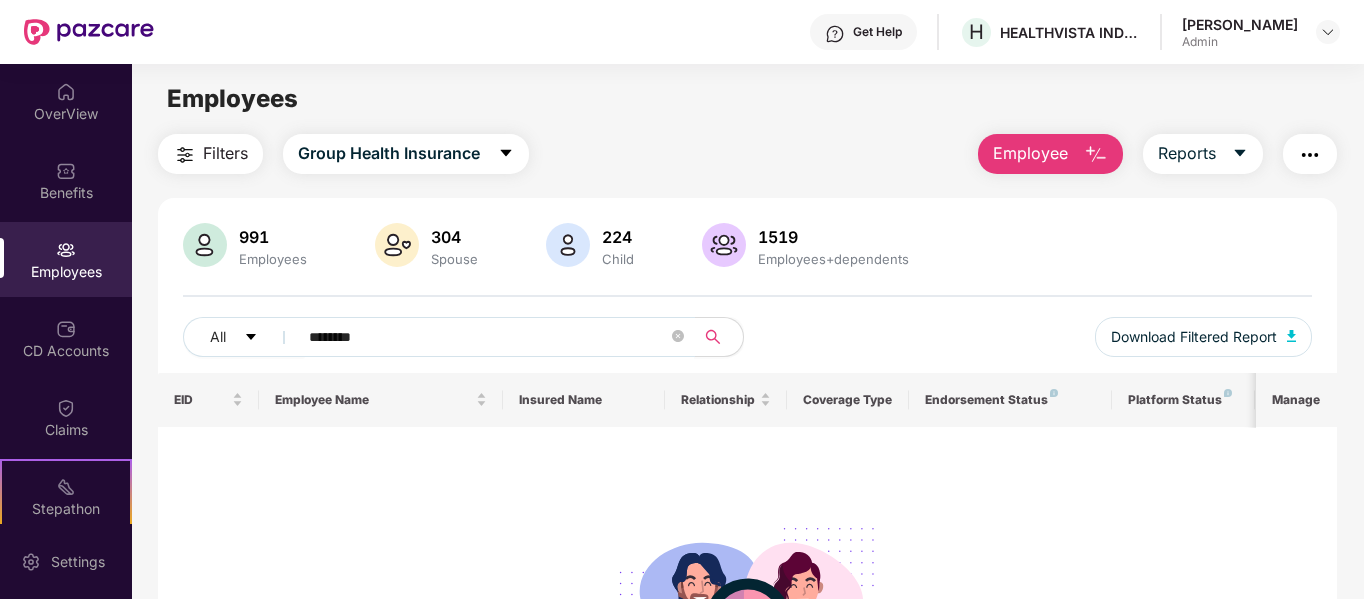 click on "********" at bounding box center [488, 337] 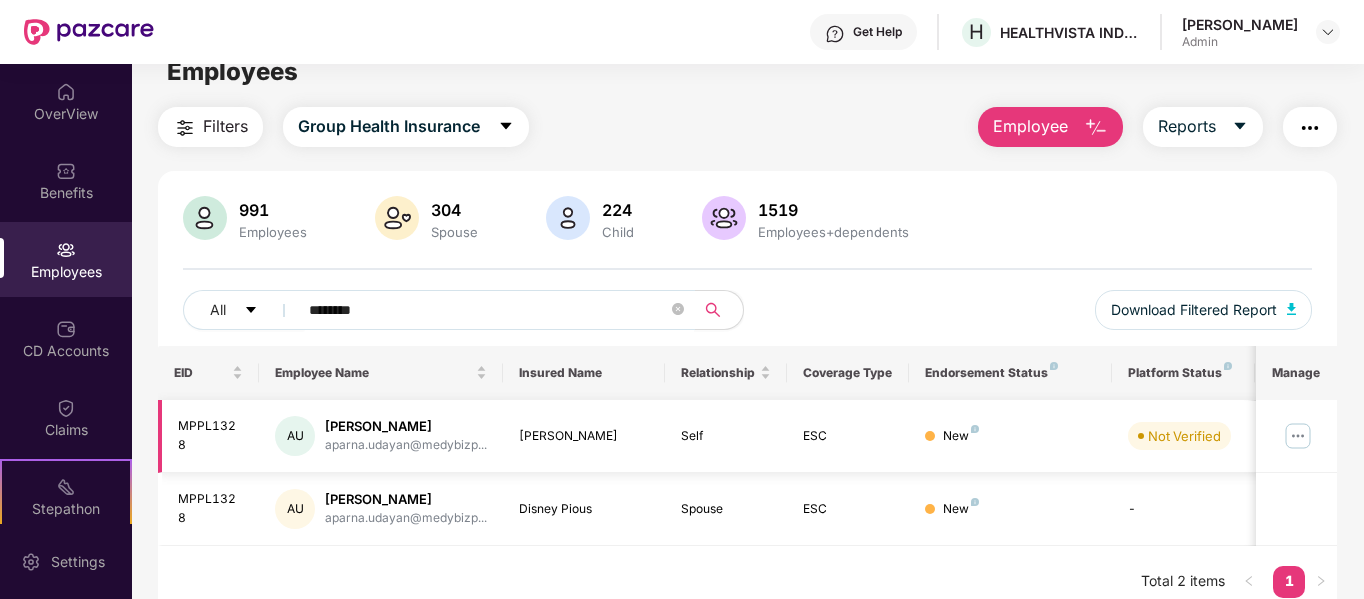 scroll, scrollTop: 27, scrollLeft: 0, axis: vertical 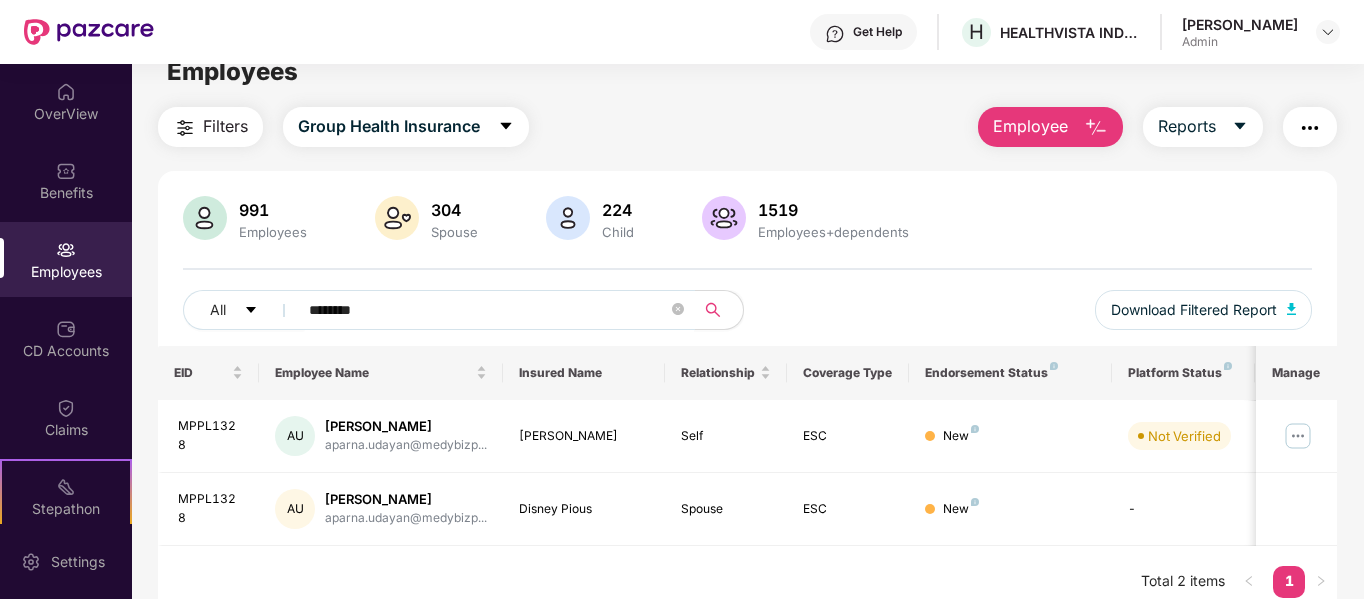 click on "********" at bounding box center [488, 310] 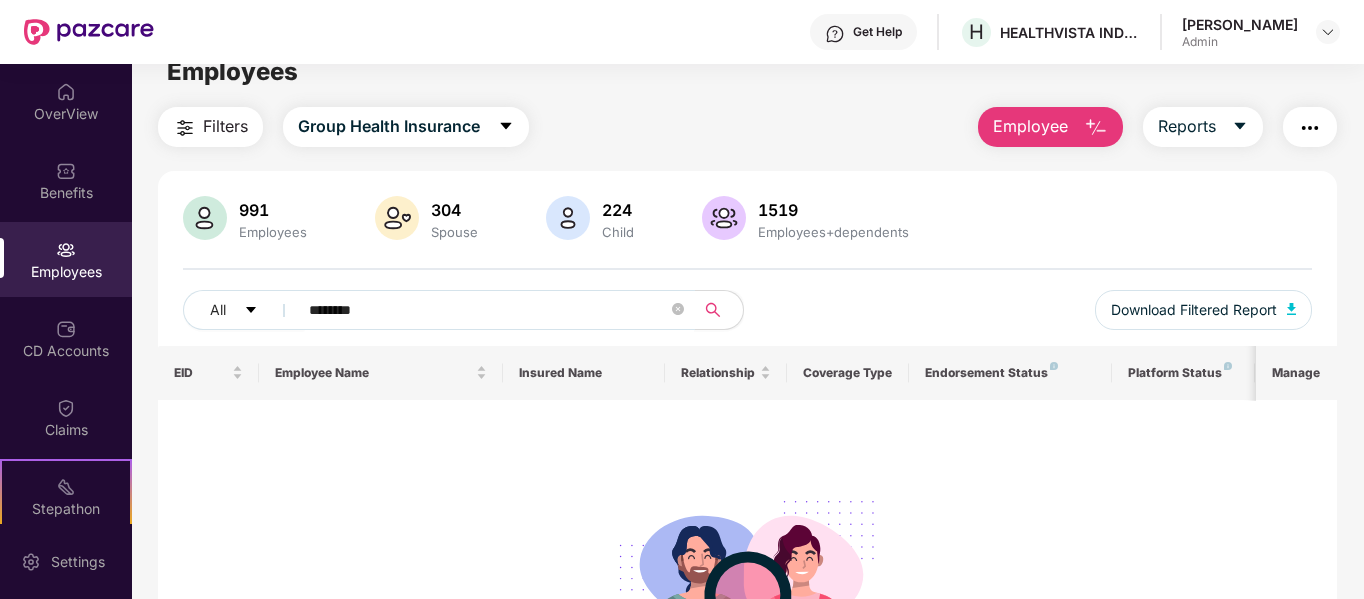 click on "********" at bounding box center [488, 310] 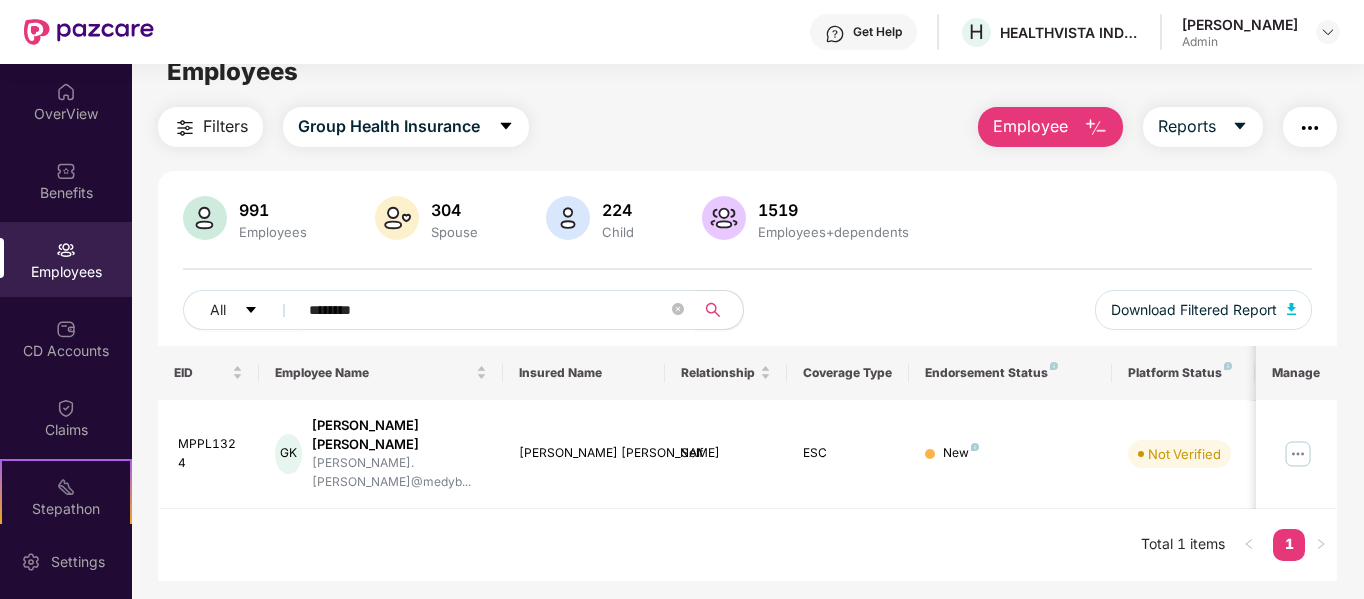 click on "********" at bounding box center (488, 310) 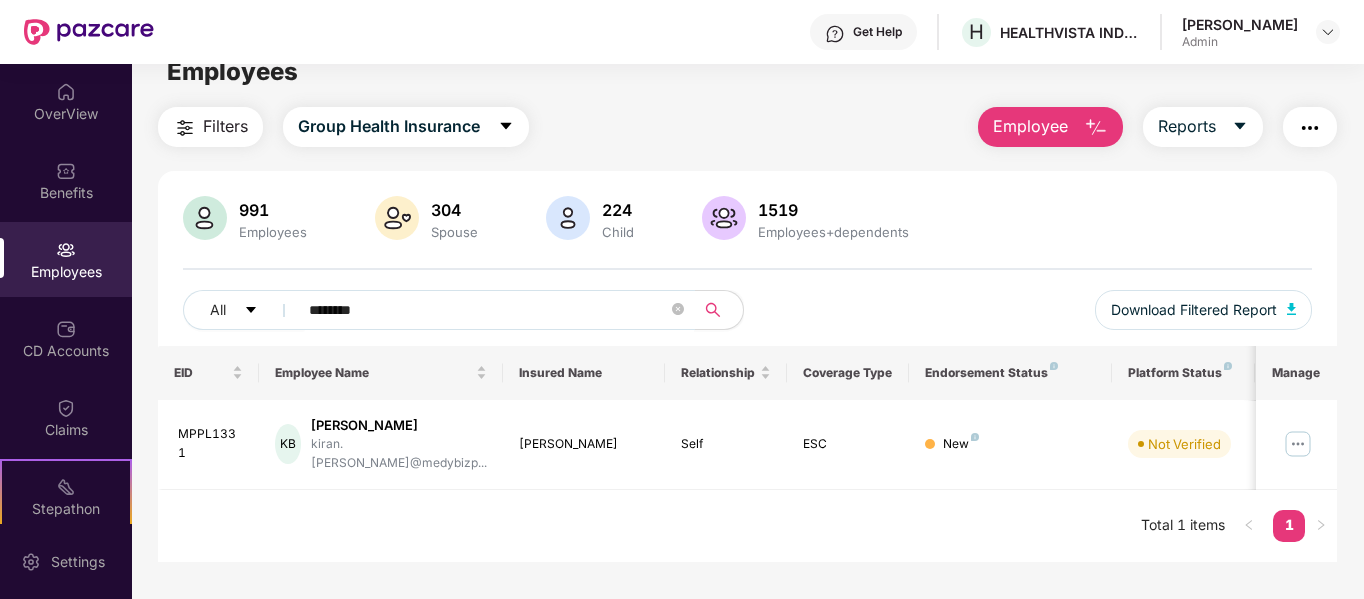 click on "********" at bounding box center (488, 310) 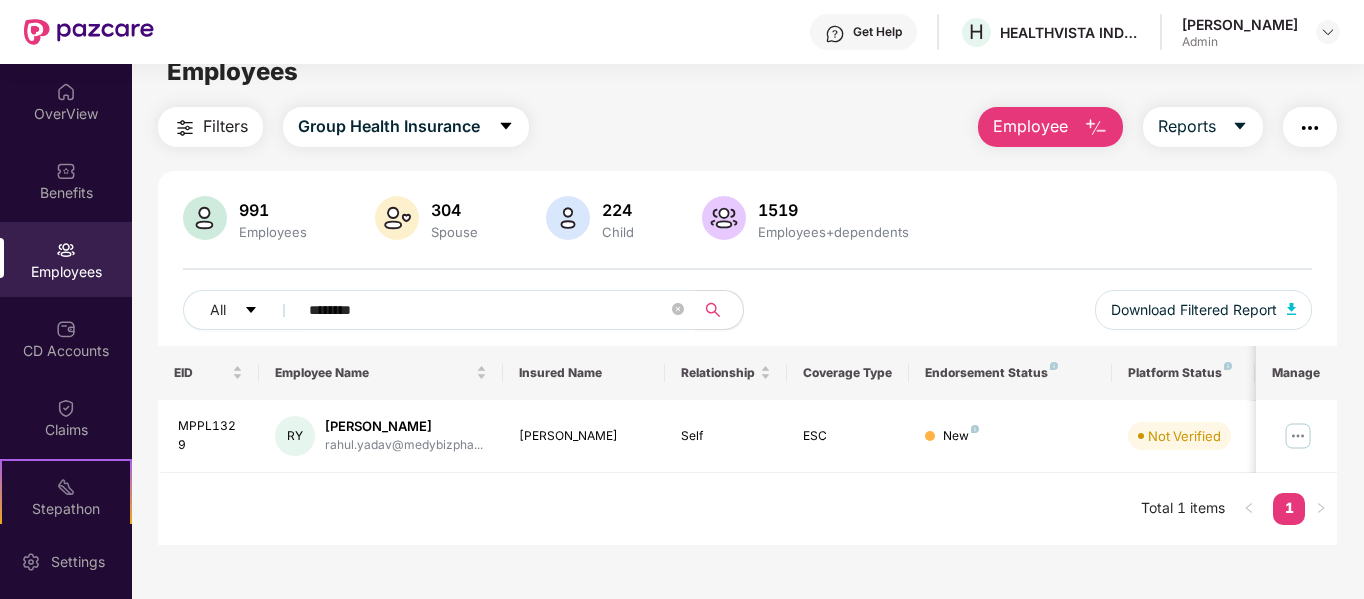 click on "********" at bounding box center (488, 310) 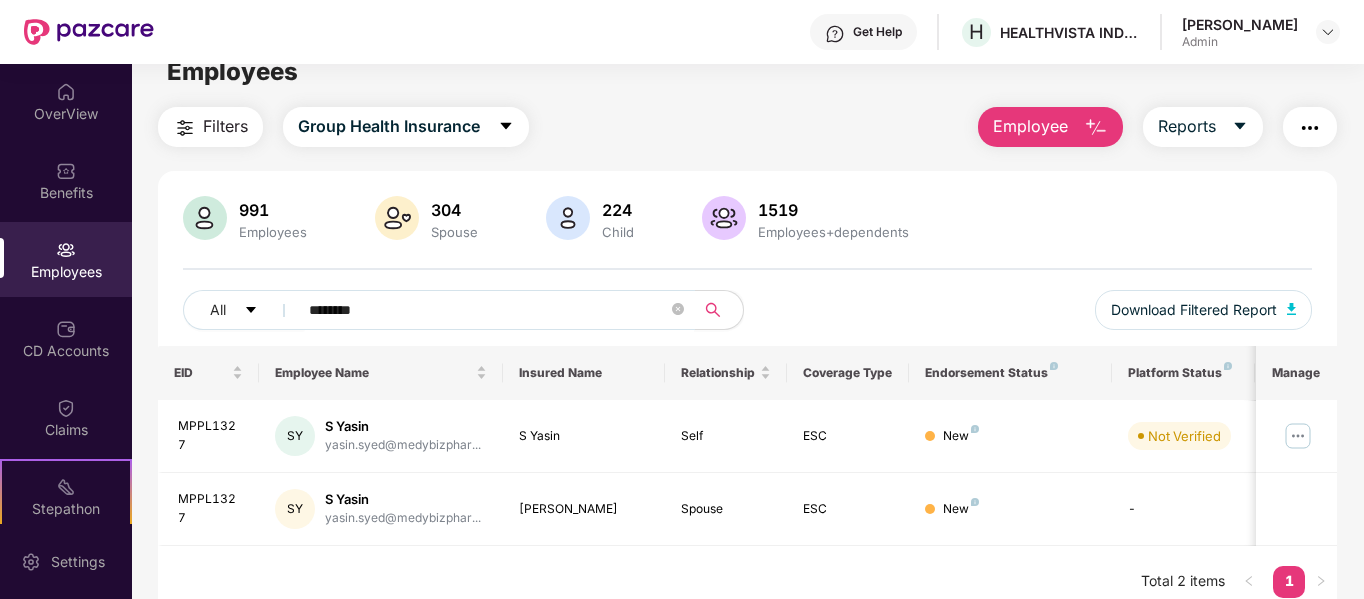 click on "********" at bounding box center [488, 310] 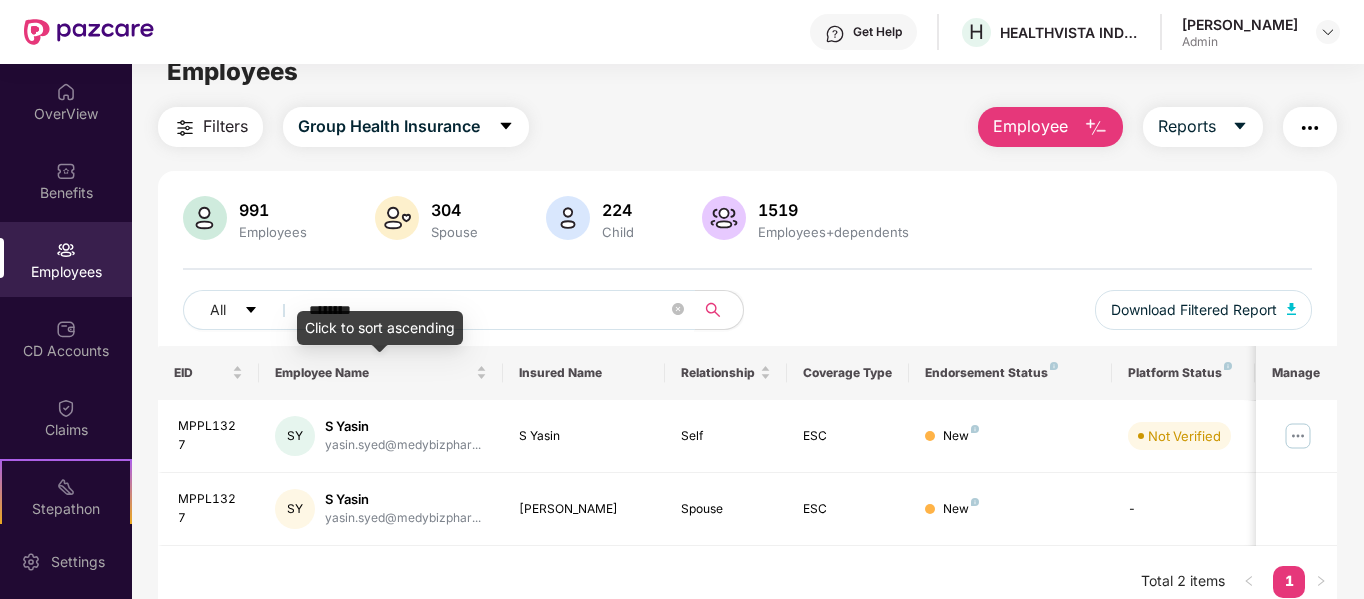 click on "Click to sort ascending" at bounding box center [380, 328] 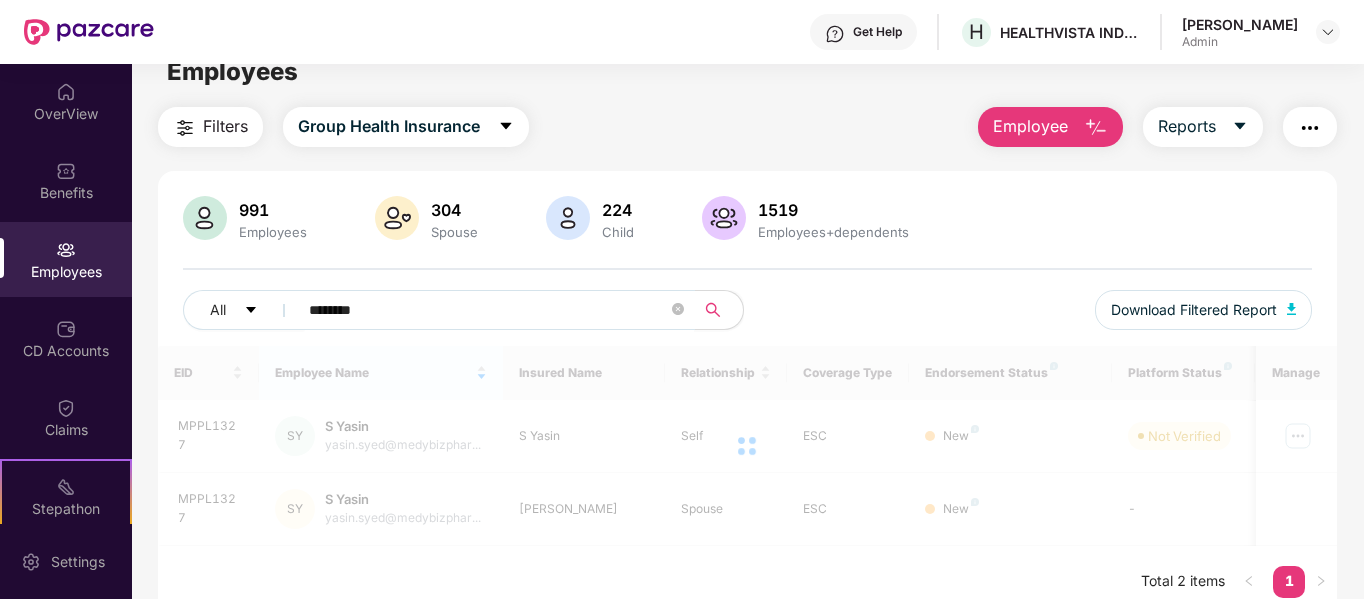 click on "********" at bounding box center [488, 310] 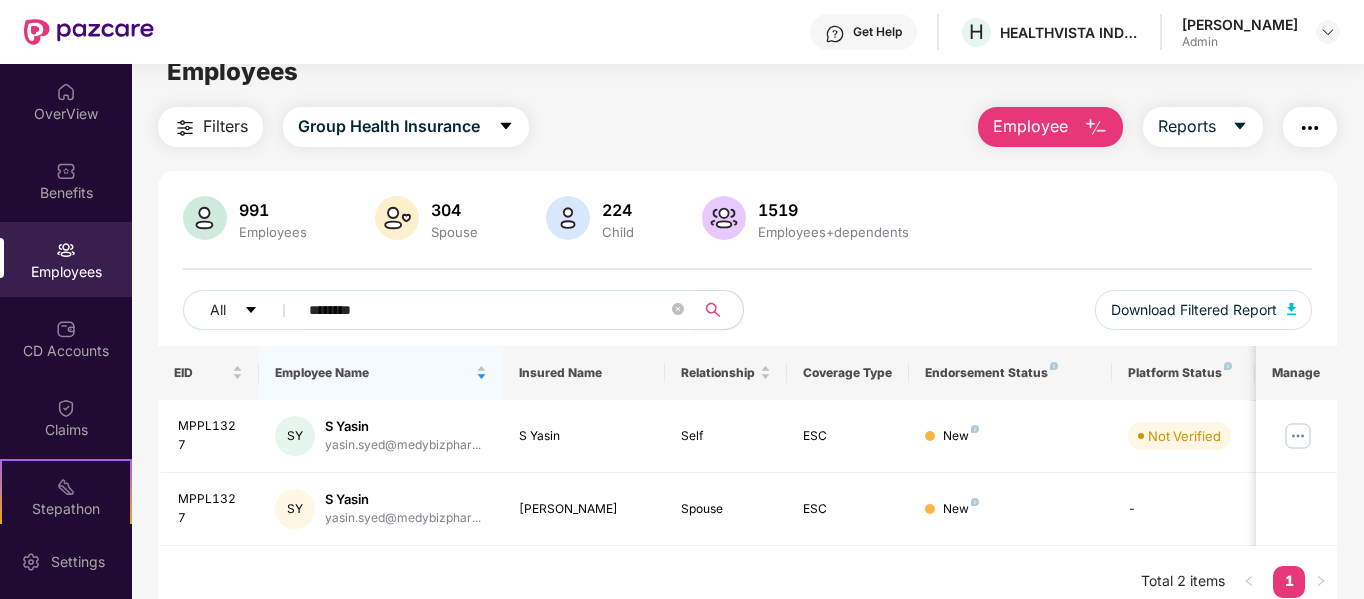 click on "********" at bounding box center (488, 310) 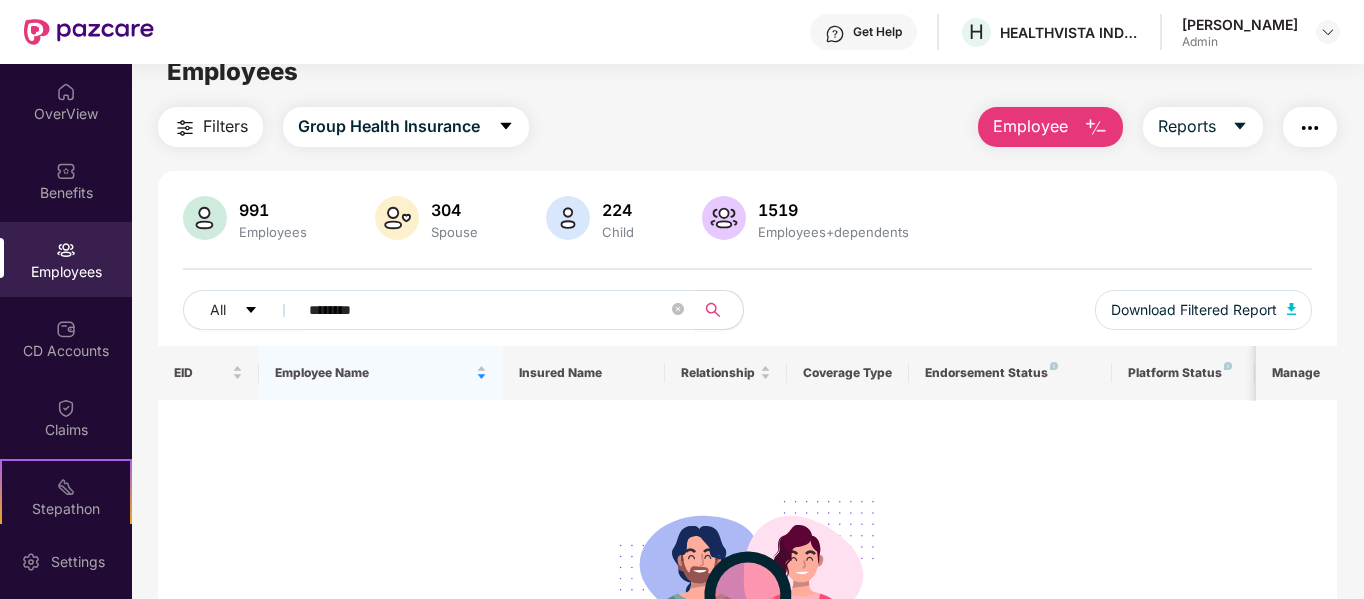 click on "********" at bounding box center [488, 310] 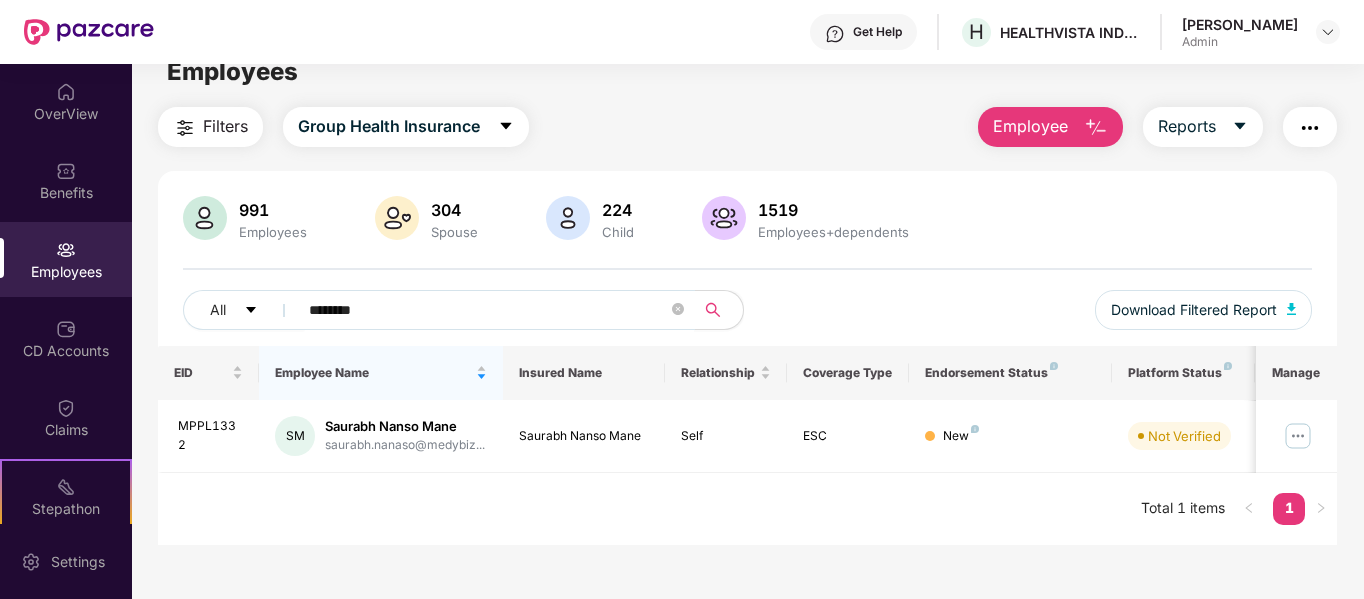 click on "********" at bounding box center (488, 310) 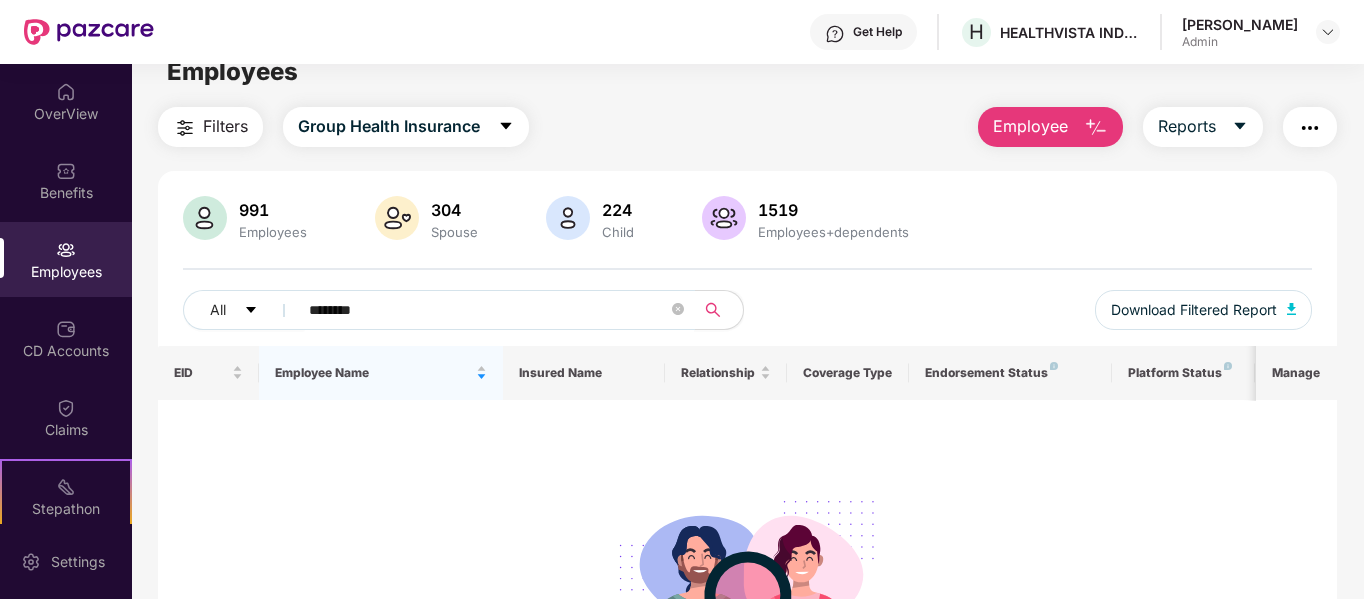 click on "********" at bounding box center (488, 310) 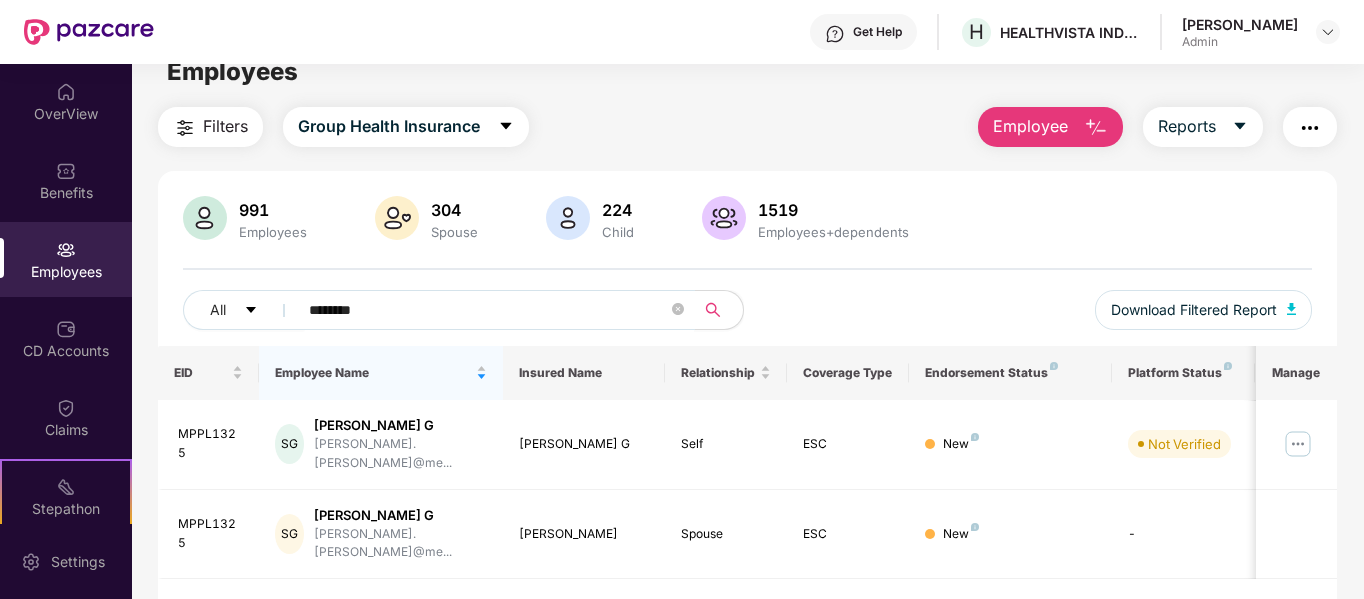 click on "********" at bounding box center [488, 310] 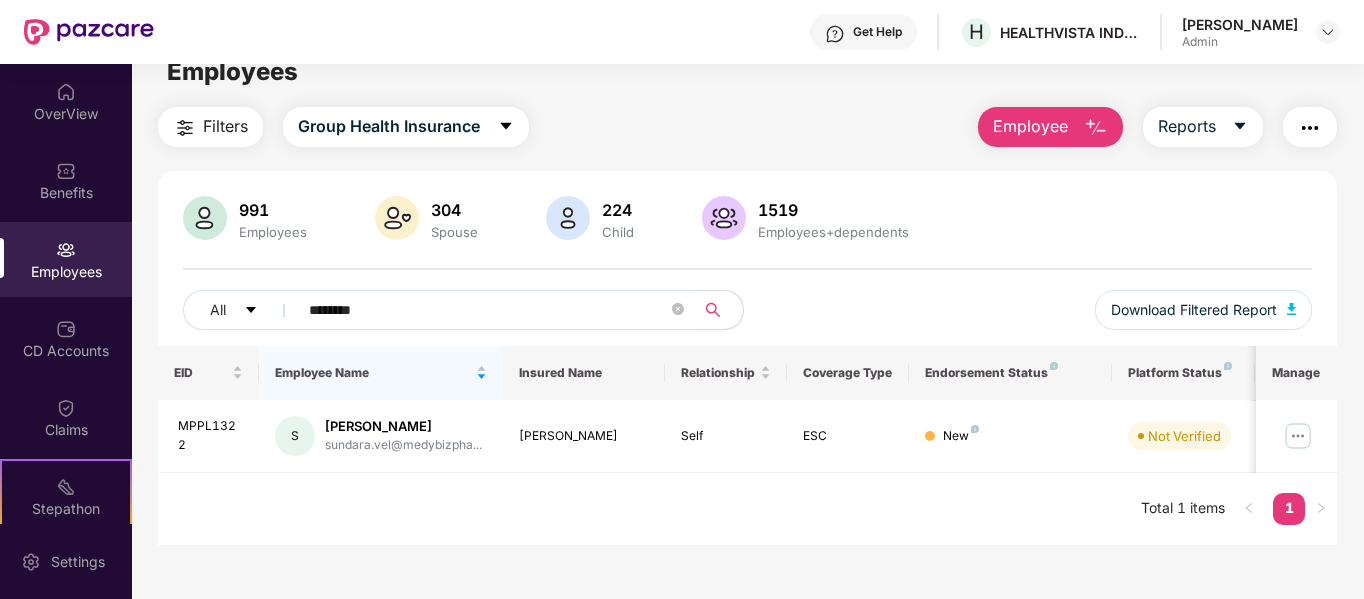 click on "********" at bounding box center [488, 310] 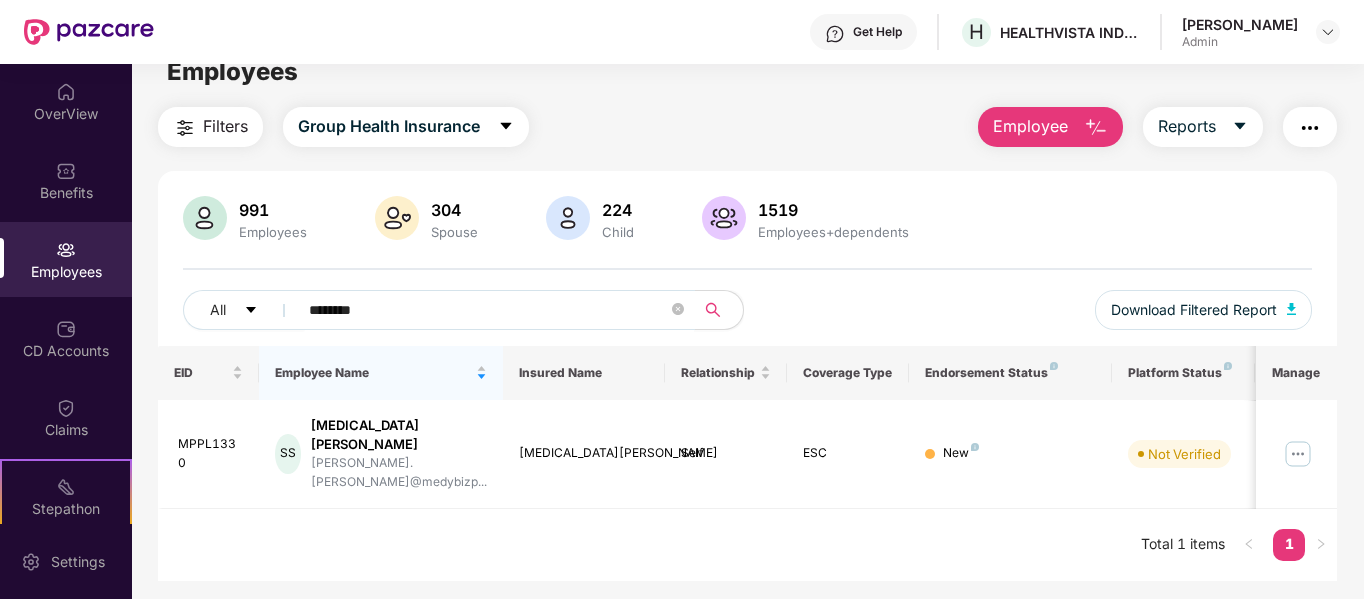 click on "********" at bounding box center [488, 310] 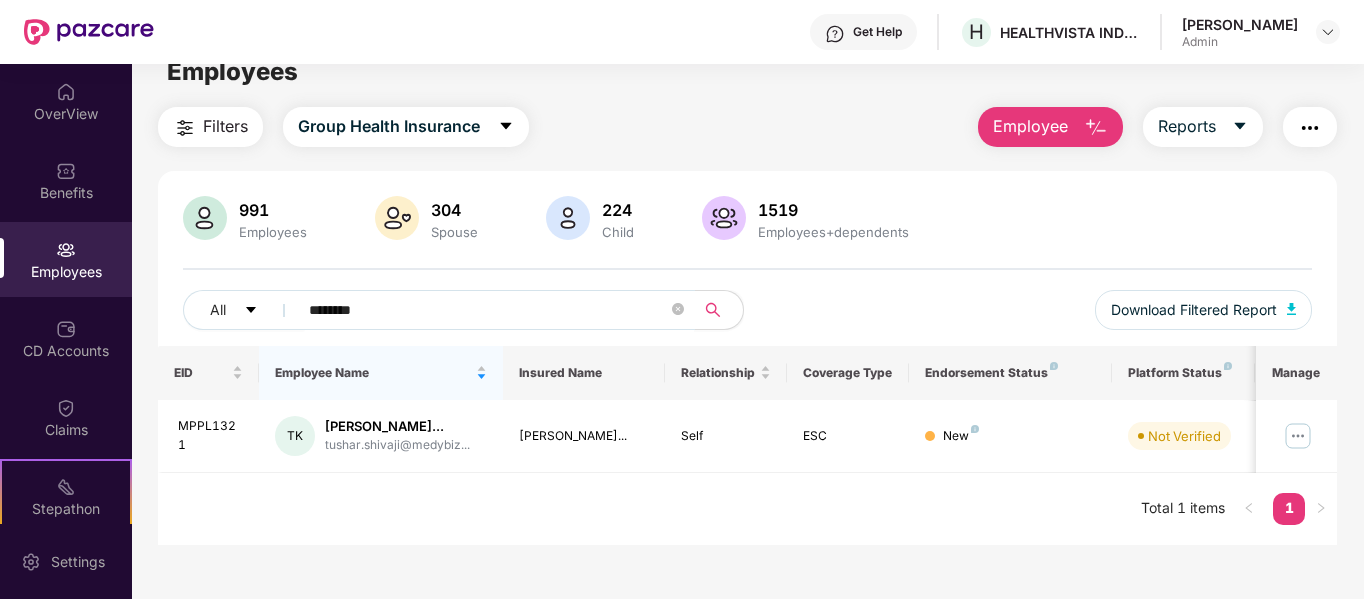 click on "********" at bounding box center (488, 310) 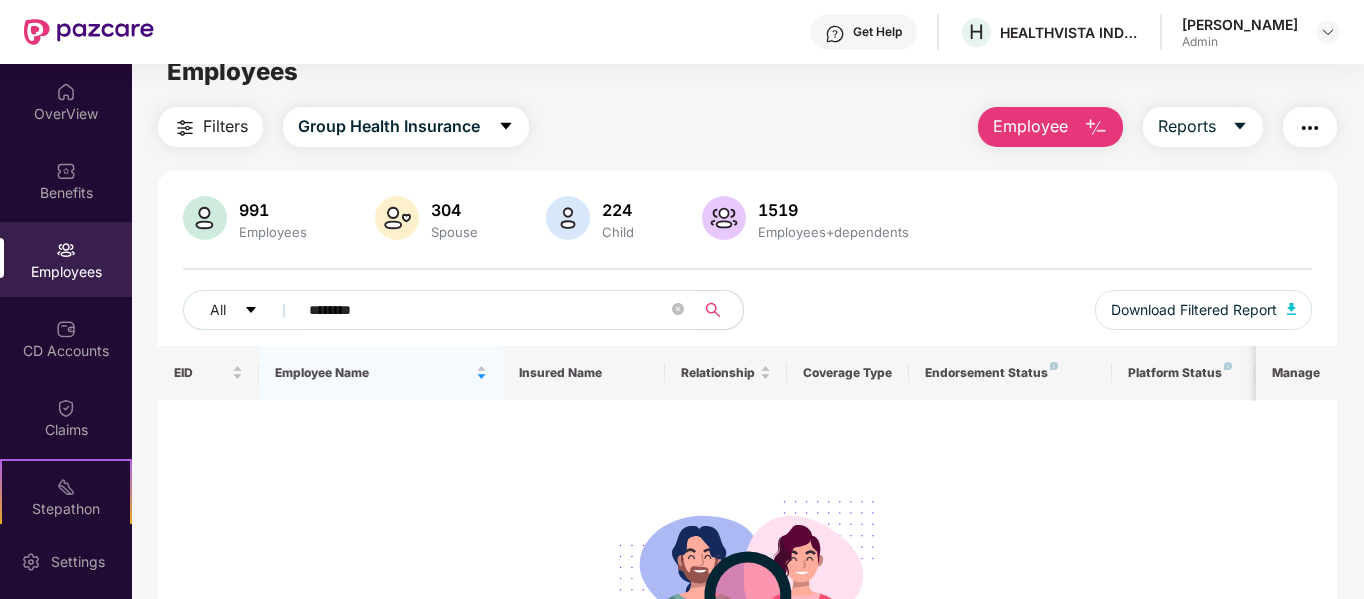 click on "********" at bounding box center [488, 310] 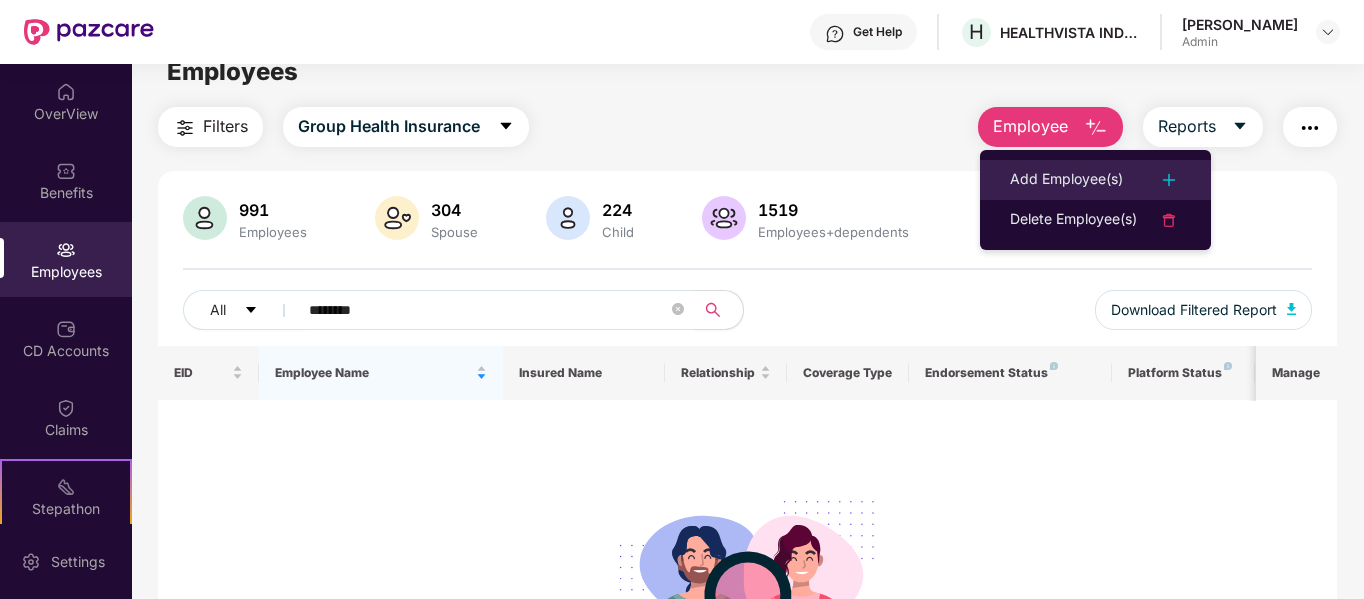click on "Add Employee(s)" at bounding box center [1095, 180] 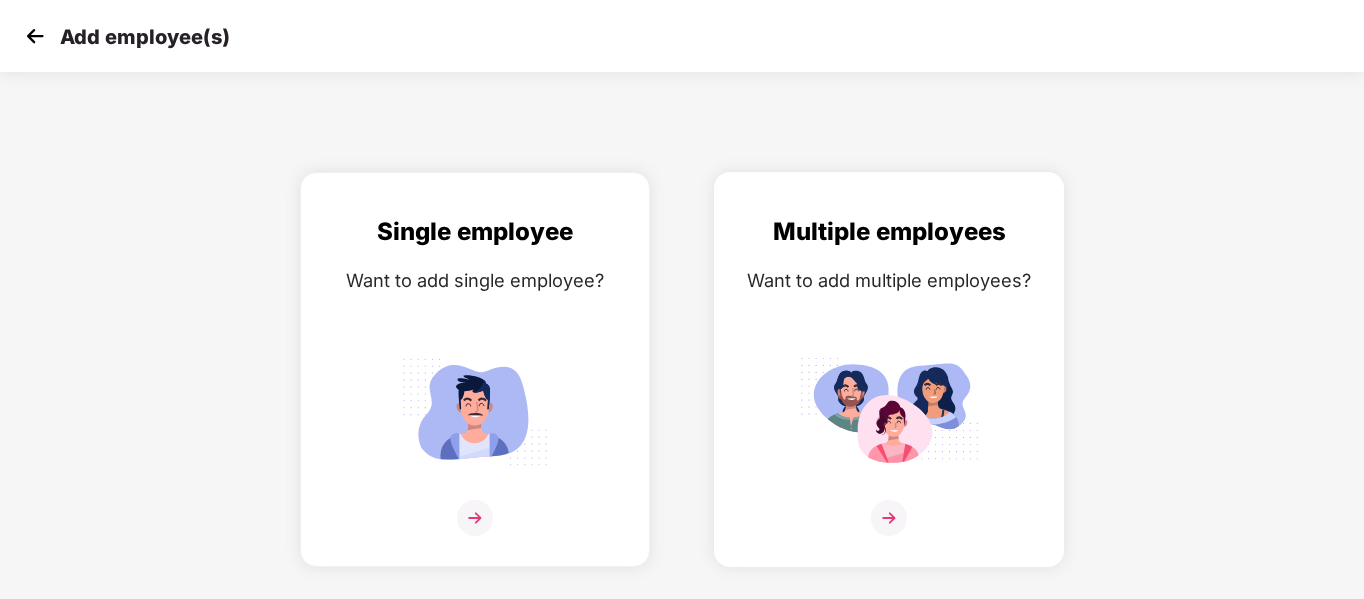 click at bounding box center [889, 411] 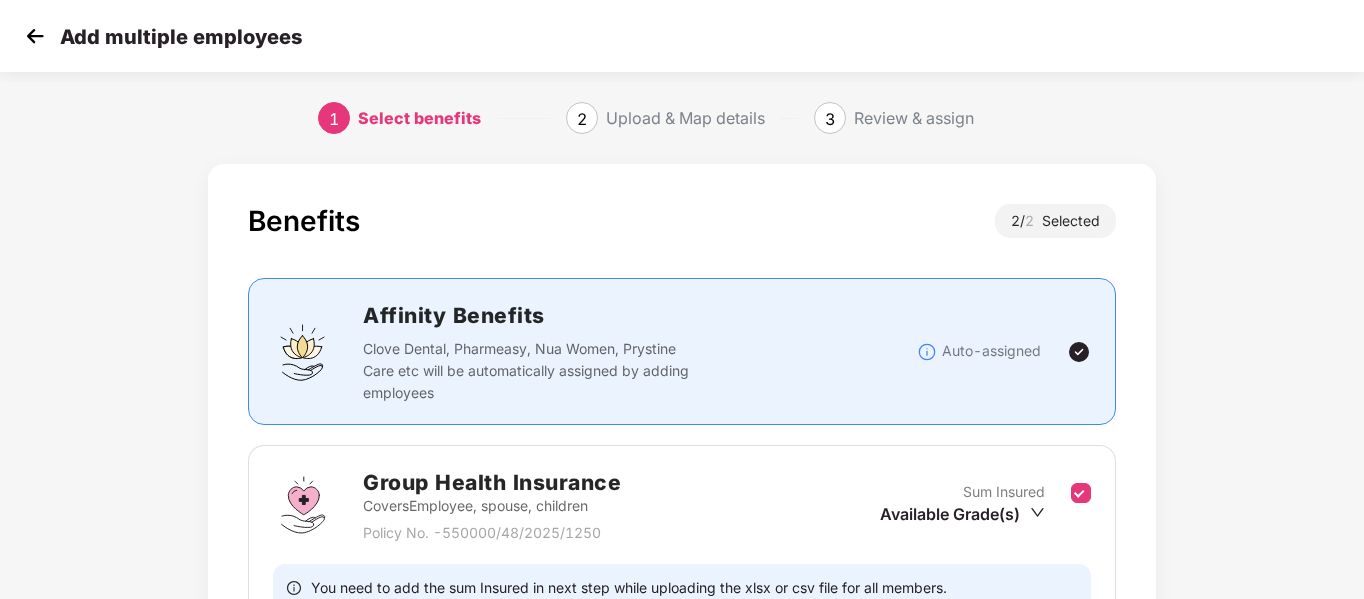 scroll, scrollTop: 347, scrollLeft: 0, axis: vertical 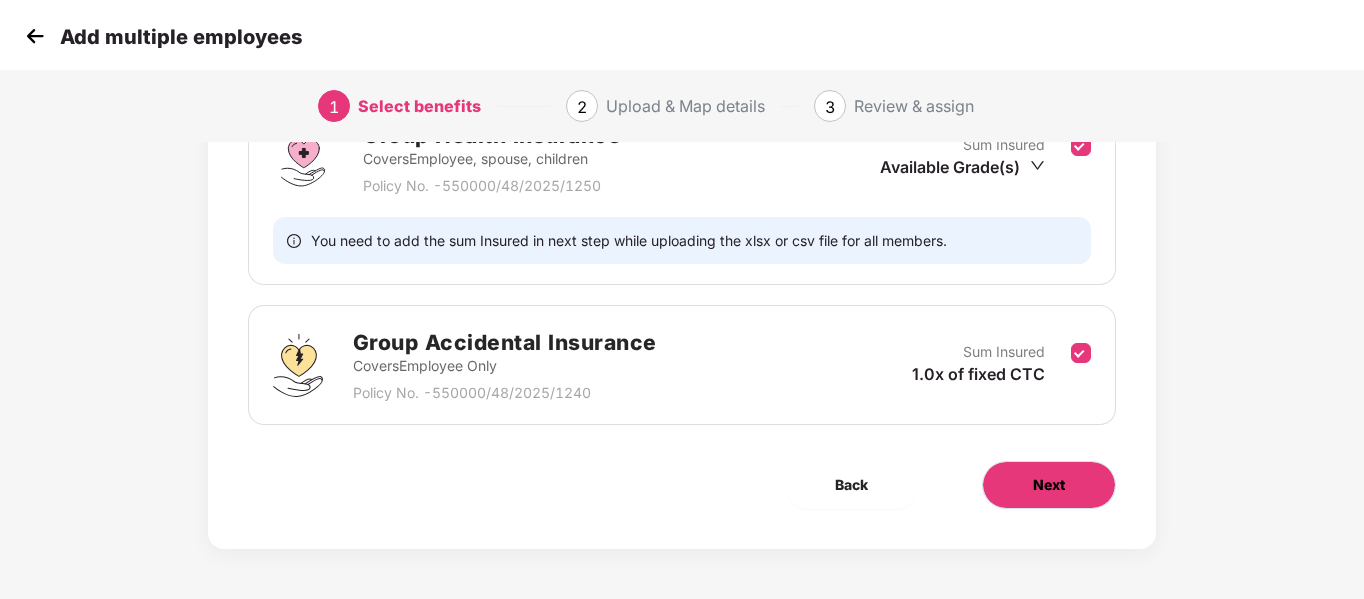 click on "Next" at bounding box center (1049, 485) 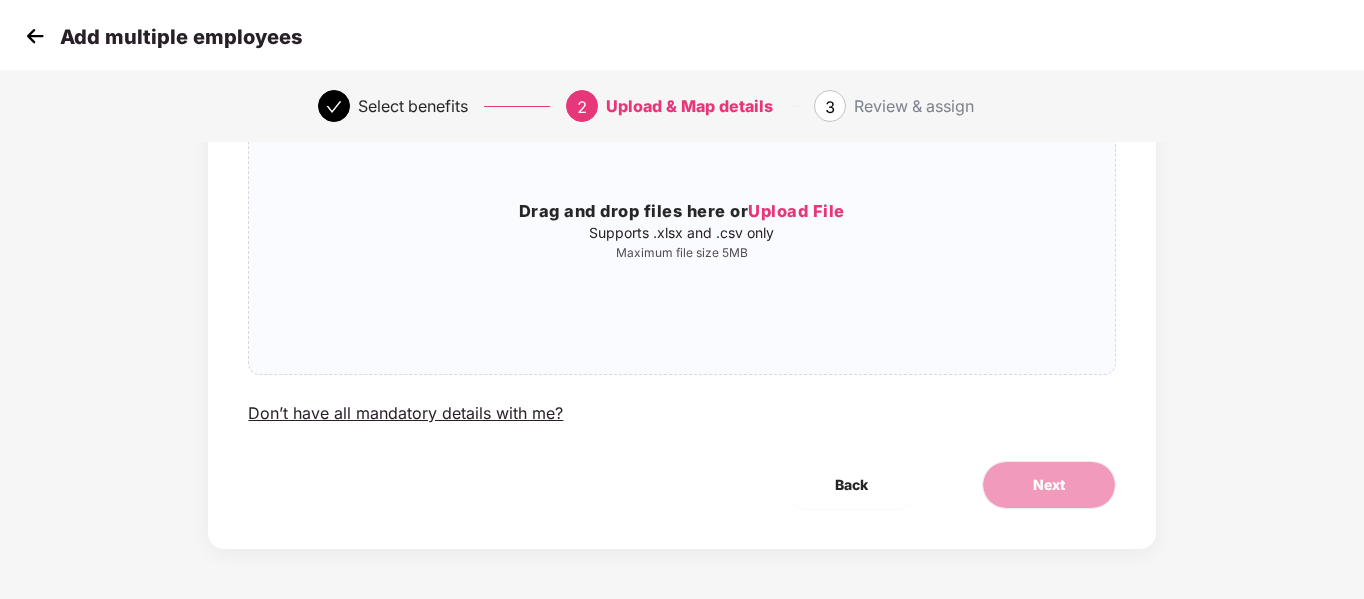 scroll, scrollTop: 0, scrollLeft: 0, axis: both 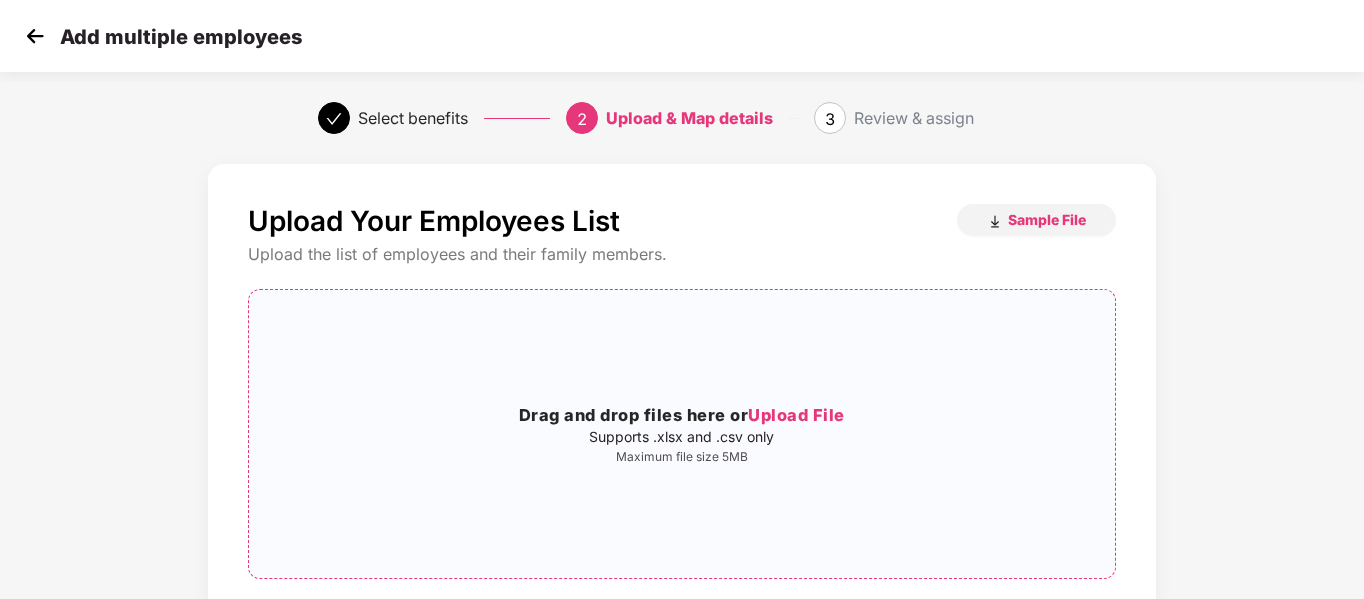 click on "Upload File" at bounding box center [796, 415] 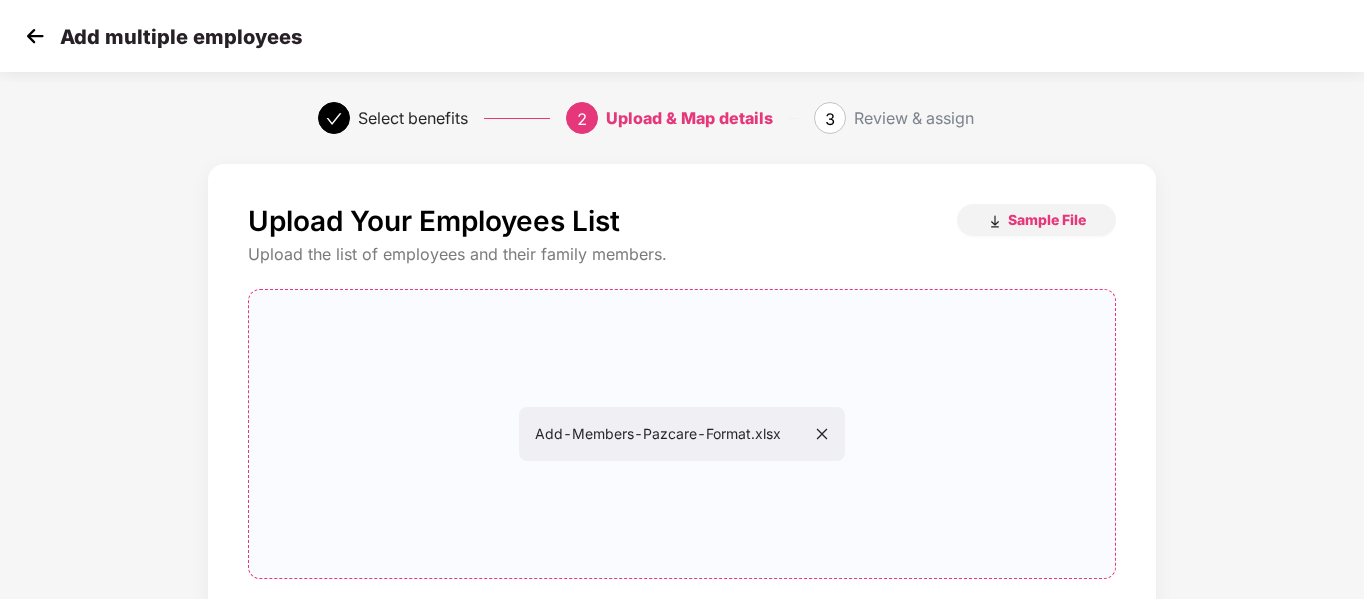 scroll, scrollTop: 204, scrollLeft: 0, axis: vertical 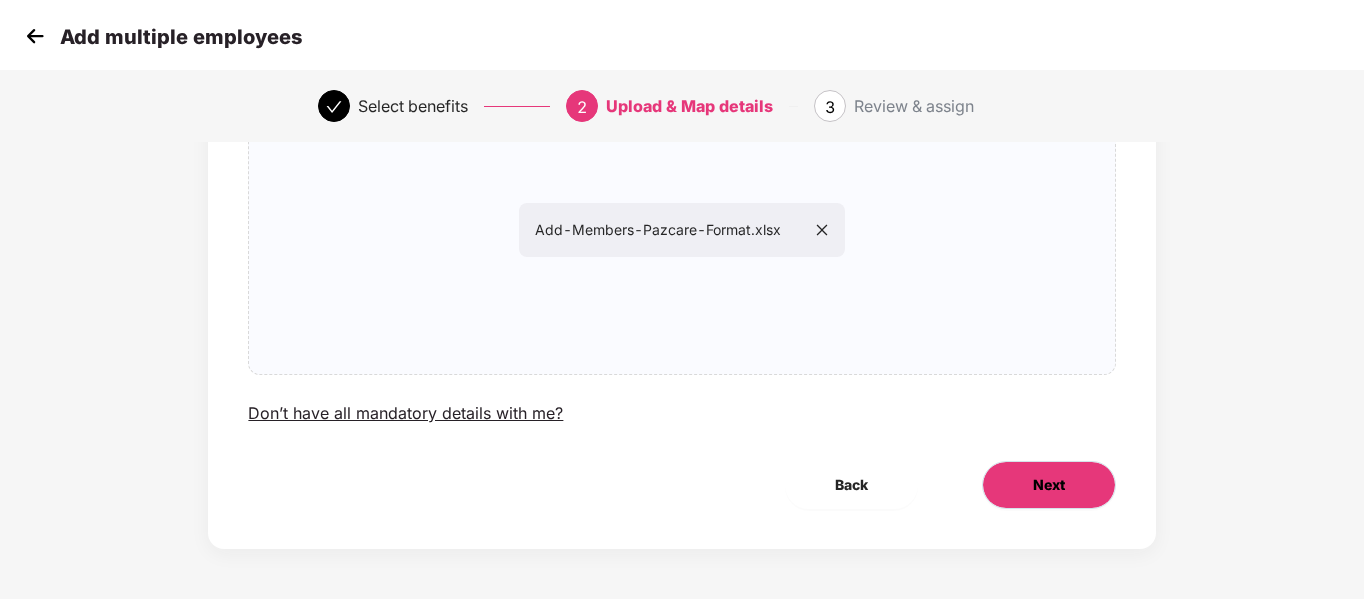 click on "Next" at bounding box center (1049, 485) 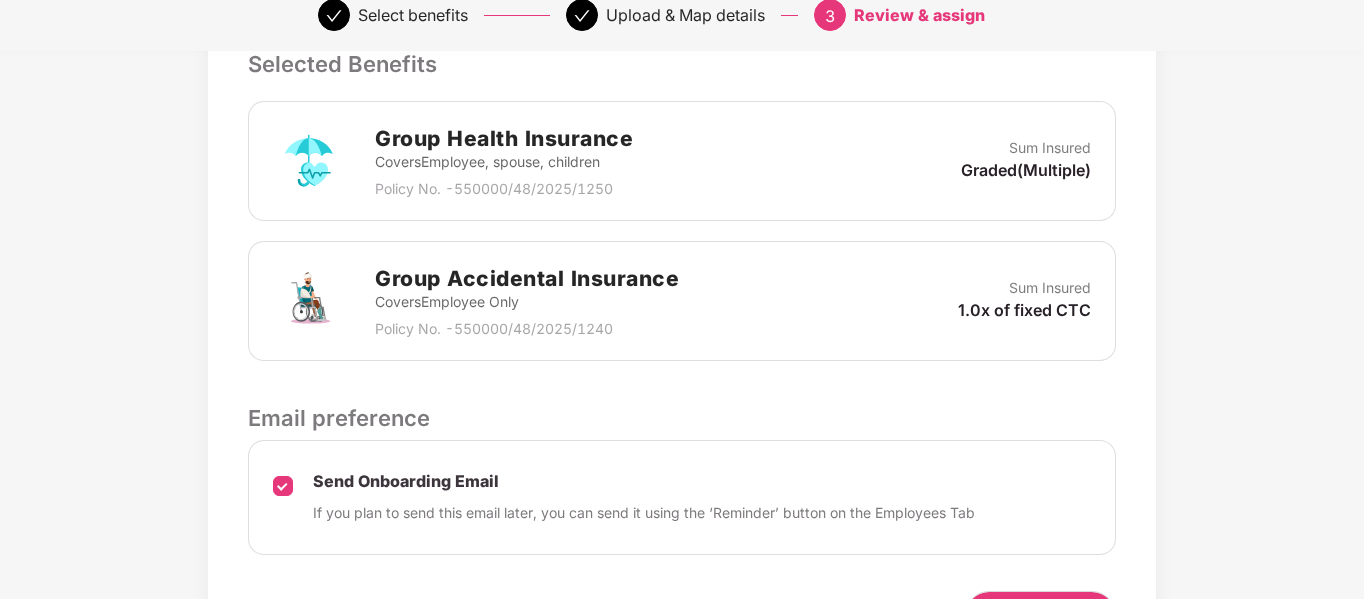 scroll, scrollTop: 678, scrollLeft: 0, axis: vertical 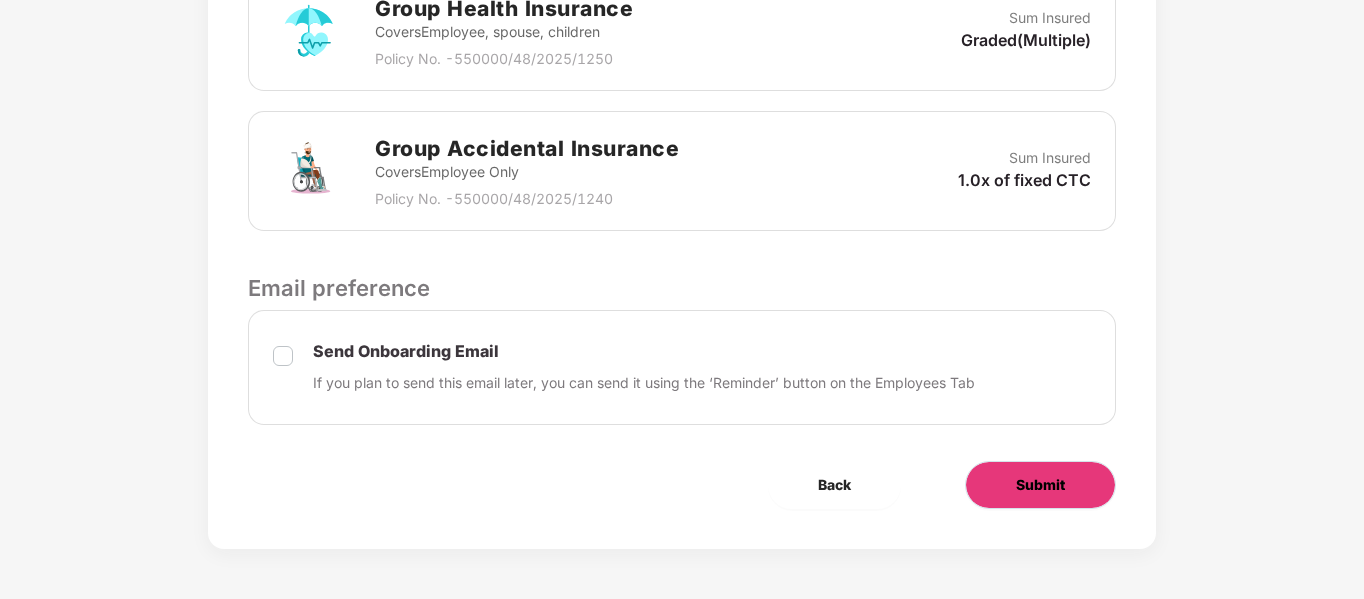 click on "Submit" at bounding box center (1040, 485) 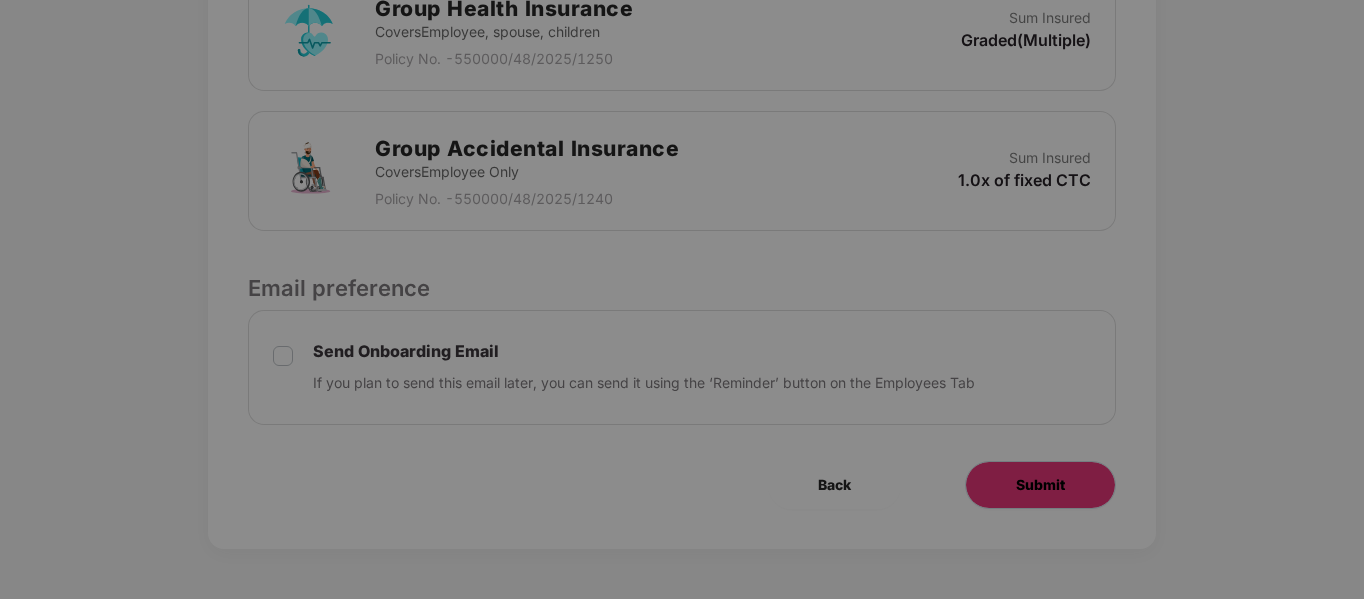 scroll, scrollTop: 0, scrollLeft: 0, axis: both 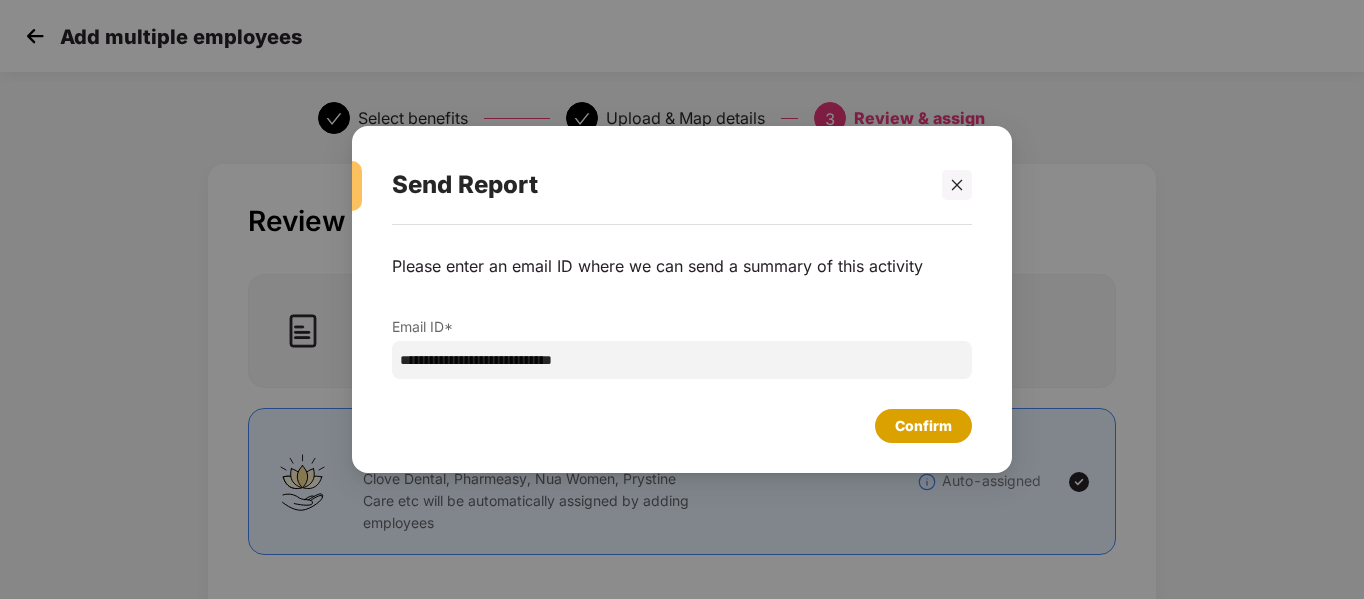 click on "Confirm" at bounding box center [923, 426] 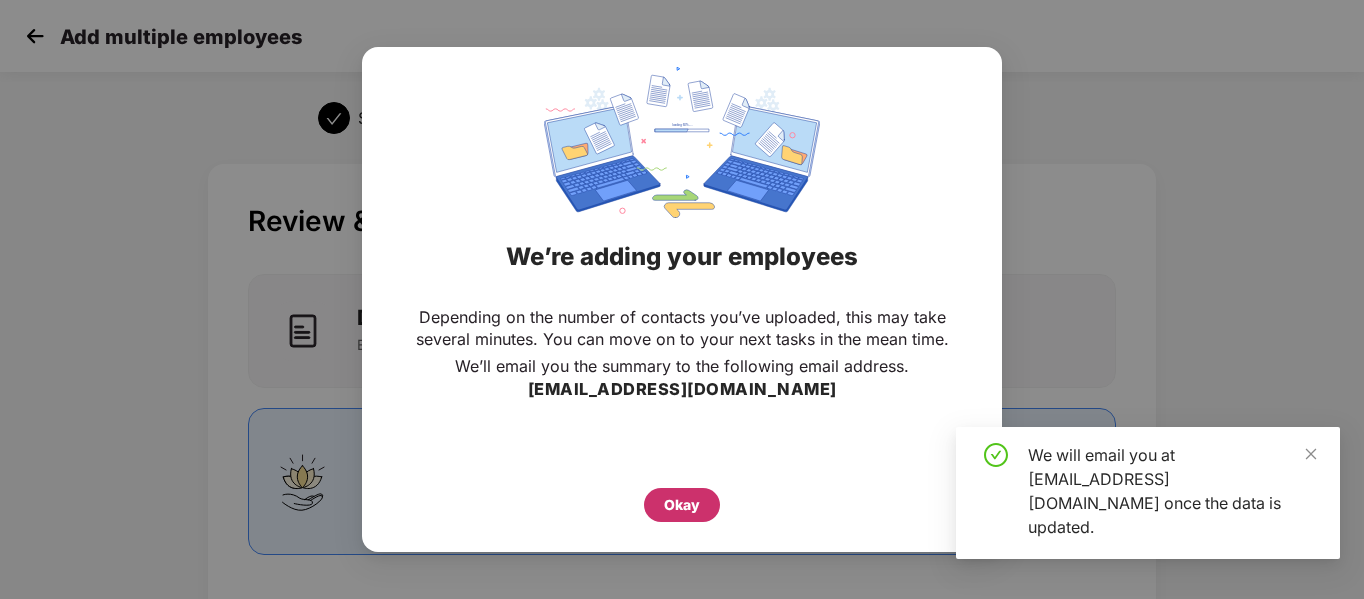 click on "Okay" at bounding box center (682, 505) 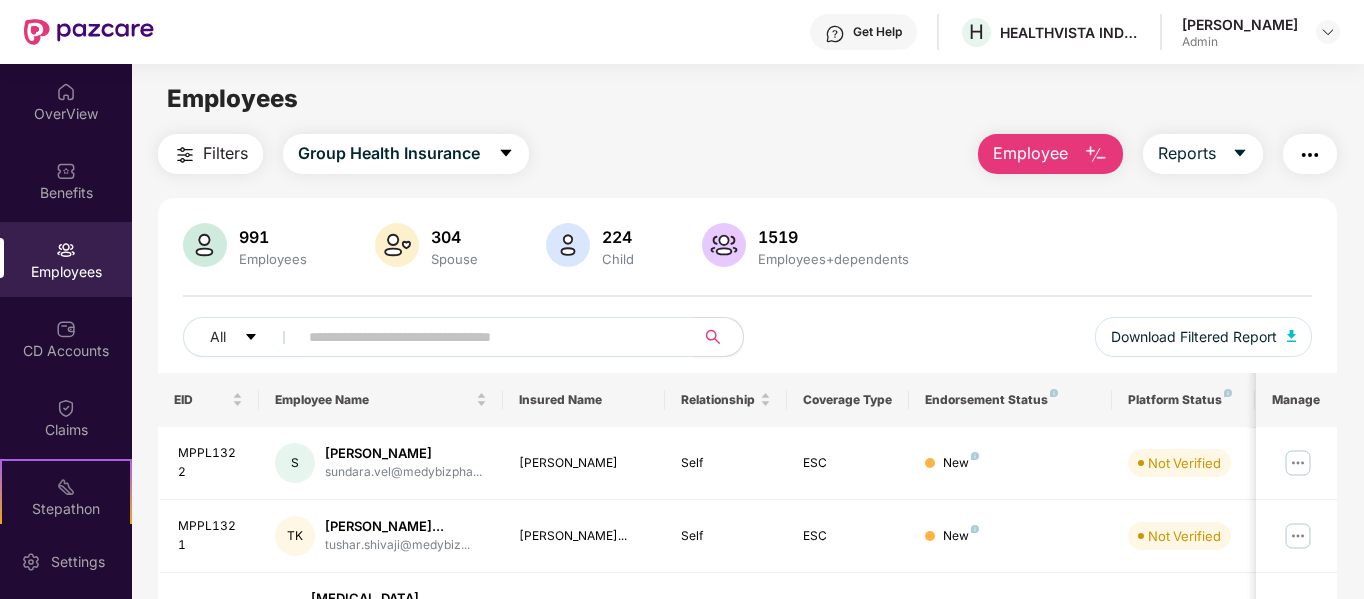click on "Employee" at bounding box center [1030, 153] 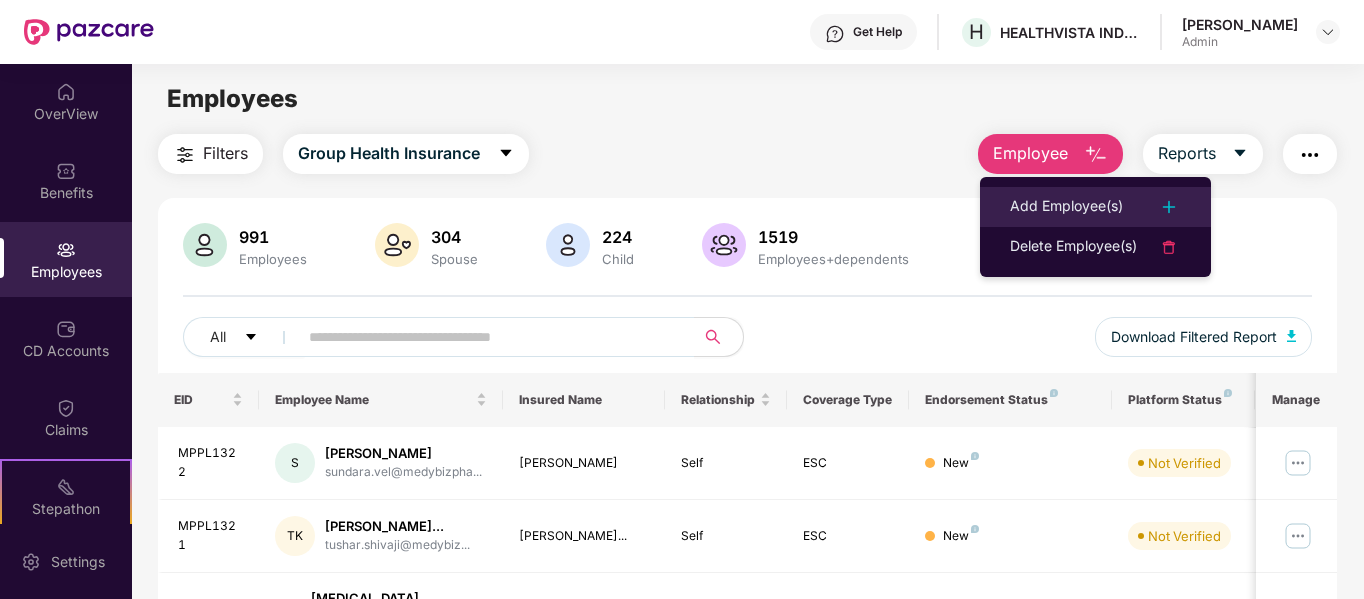 click on "Add Employee(s)" at bounding box center (1095, 207) 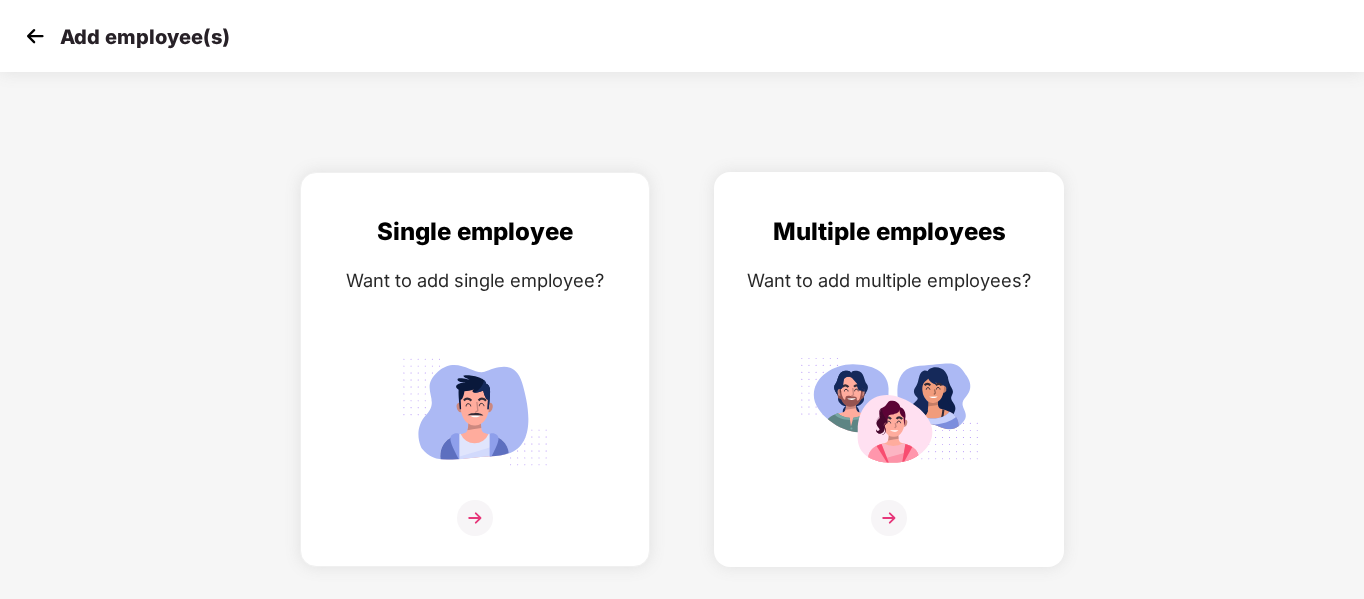 click at bounding box center (889, 411) 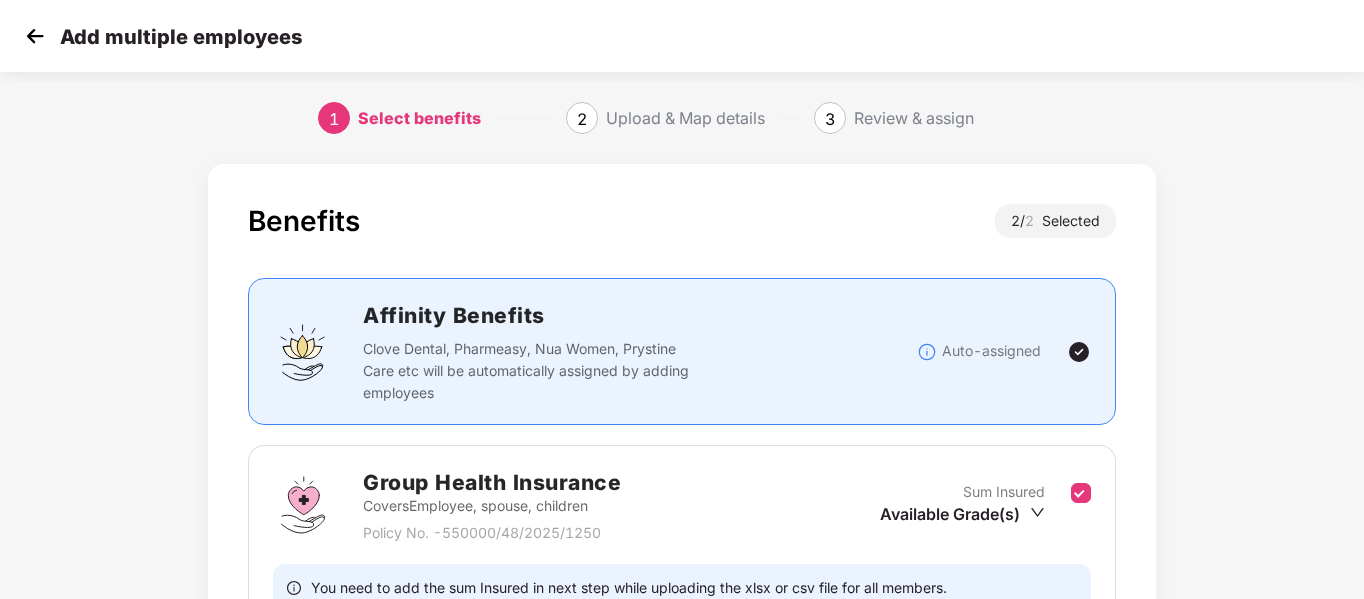 scroll, scrollTop: 347, scrollLeft: 0, axis: vertical 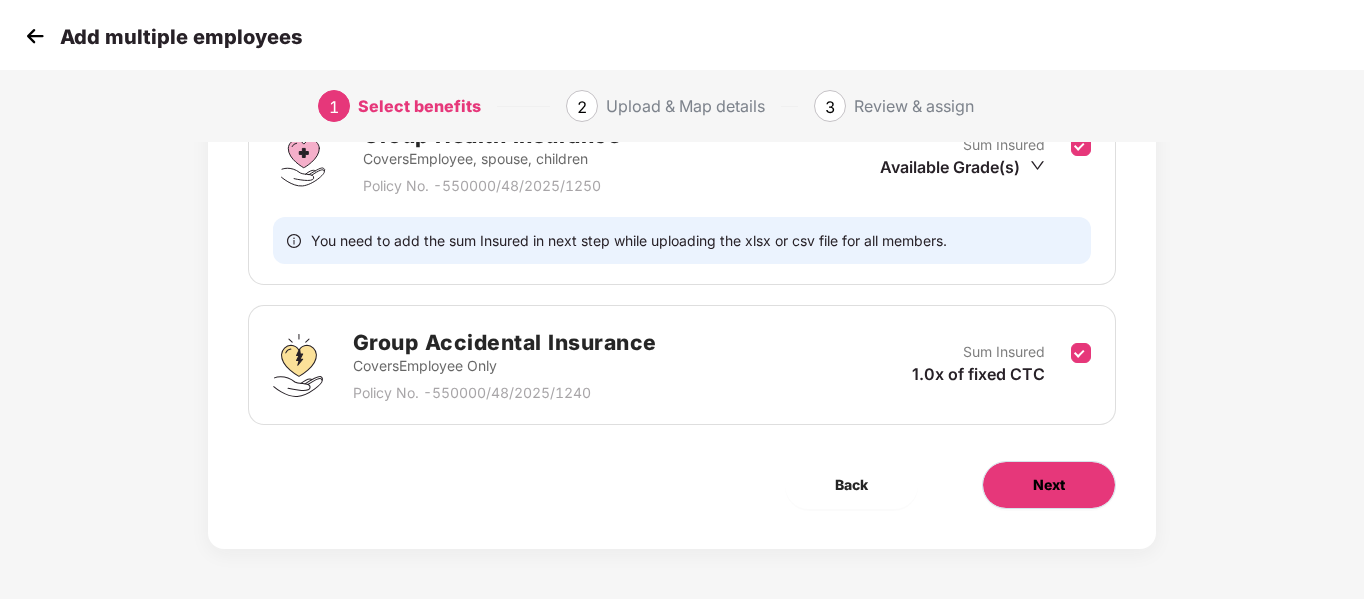 click on "Next" at bounding box center (1049, 485) 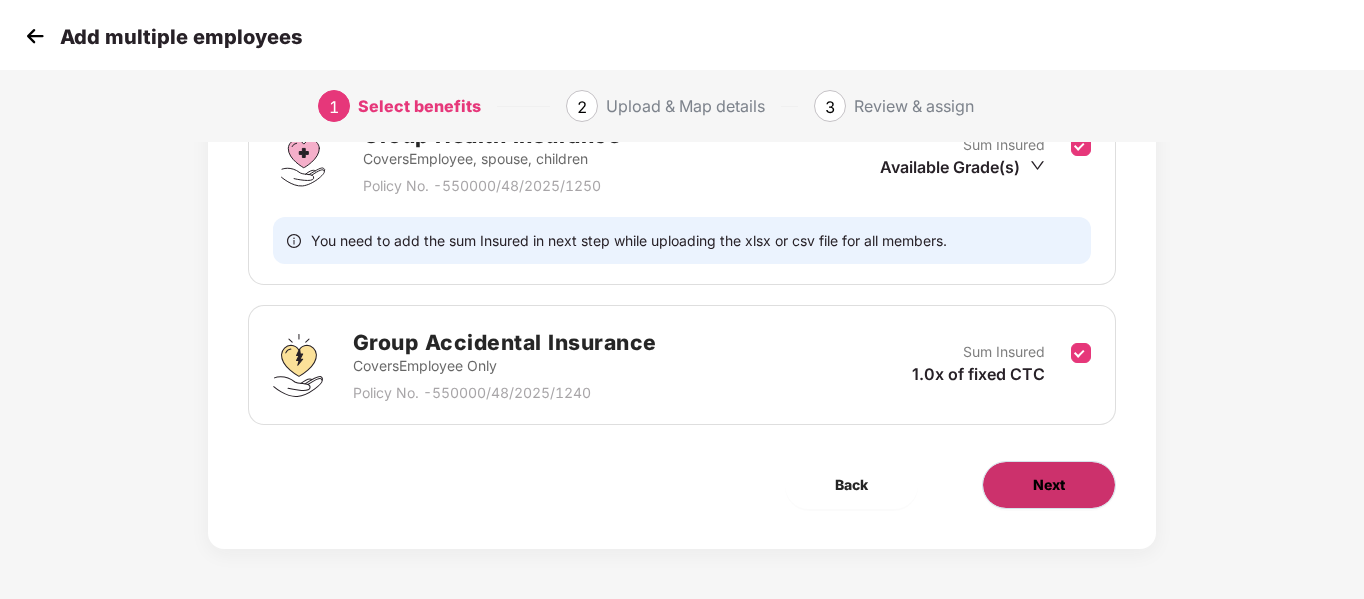 scroll, scrollTop: 0, scrollLeft: 0, axis: both 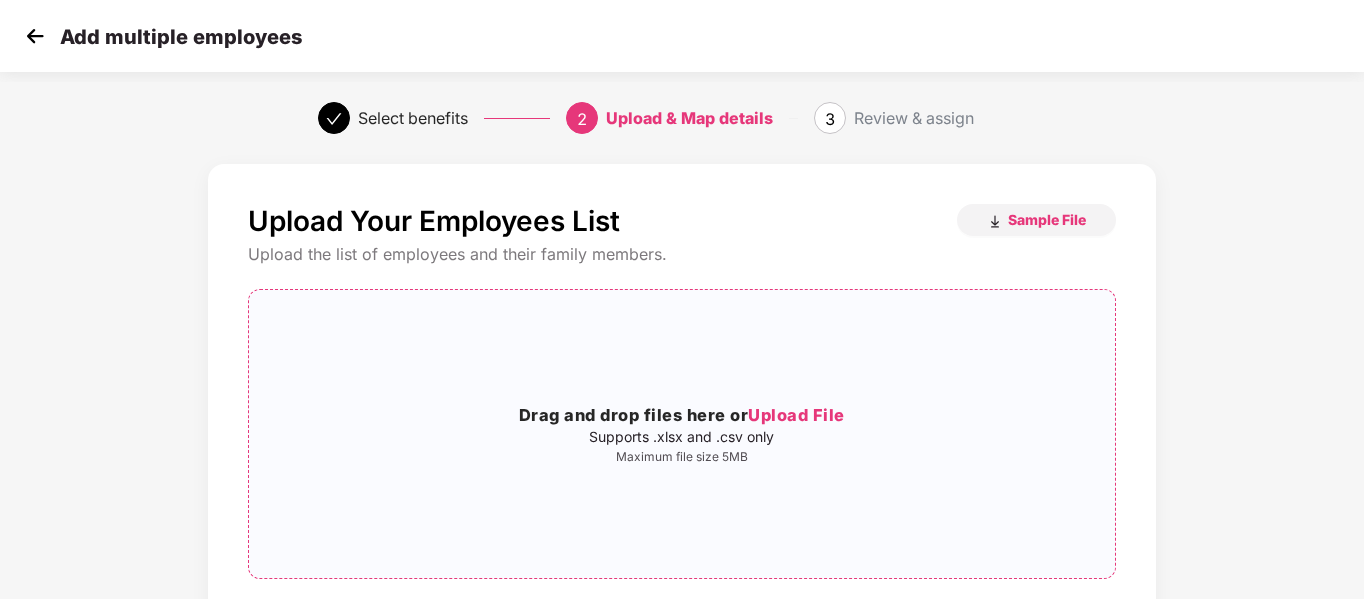 click on "Upload File" at bounding box center (796, 415) 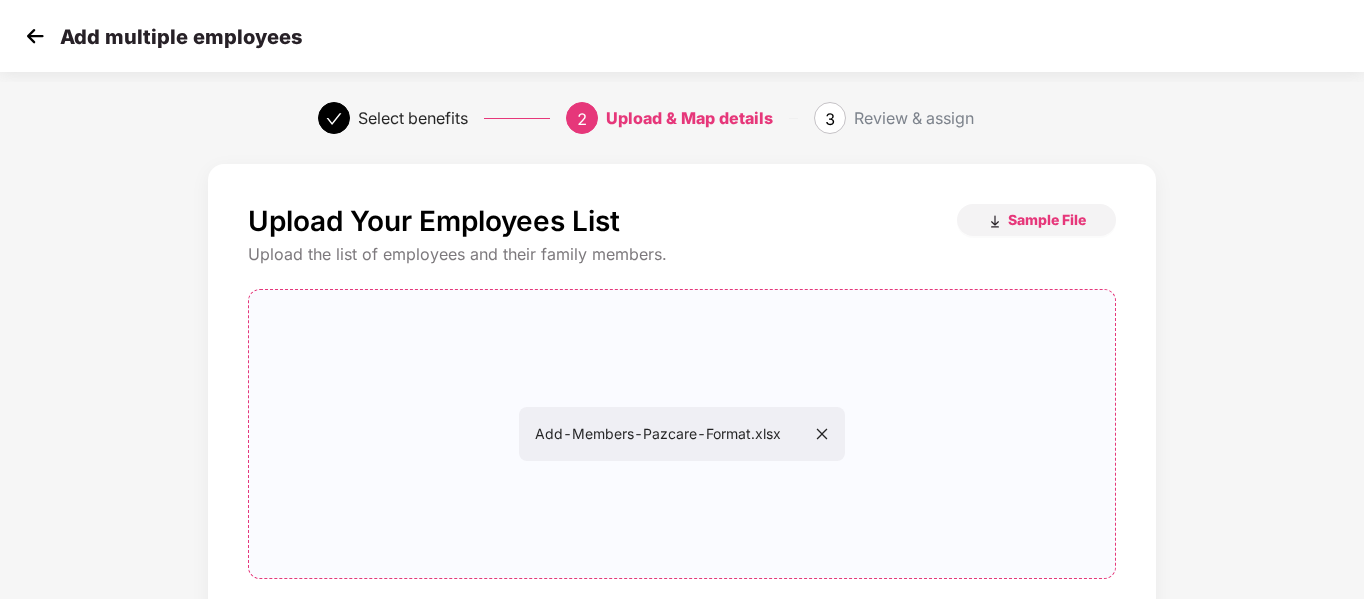 scroll, scrollTop: 204, scrollLeft: 0, axis: vertical 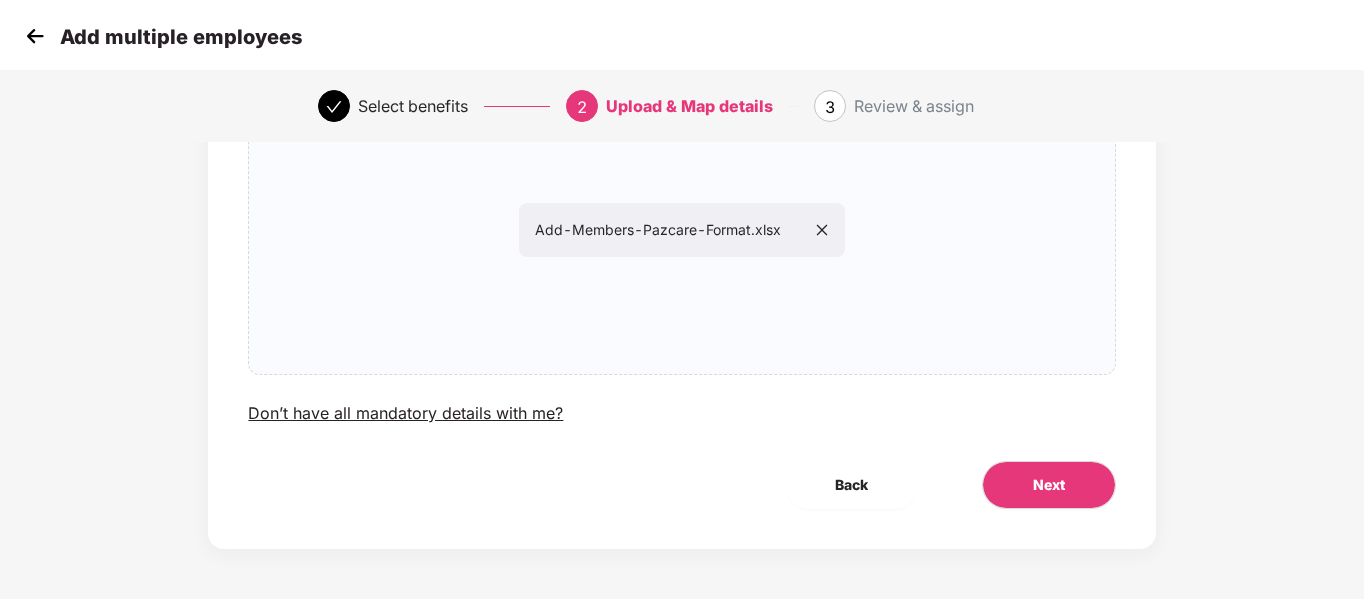 click on "Upload Your Employees List Sample File Upload the list of employees and their family members. Add-Members-Pazcare-Format.xlsx   Add-Members-Pazcare-Format.xlsx Don’t have all mandatory details with me? Back Next" at bounding box center [681, 254] 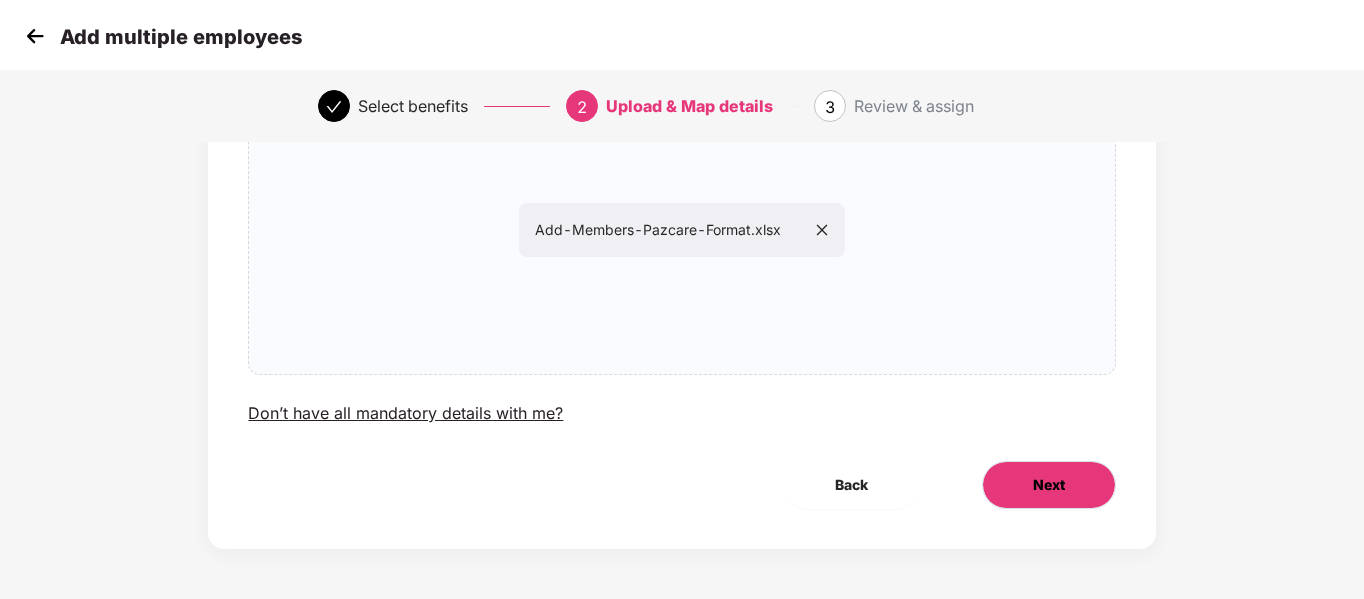 click on "Next" at bounding box center [1049, 485] 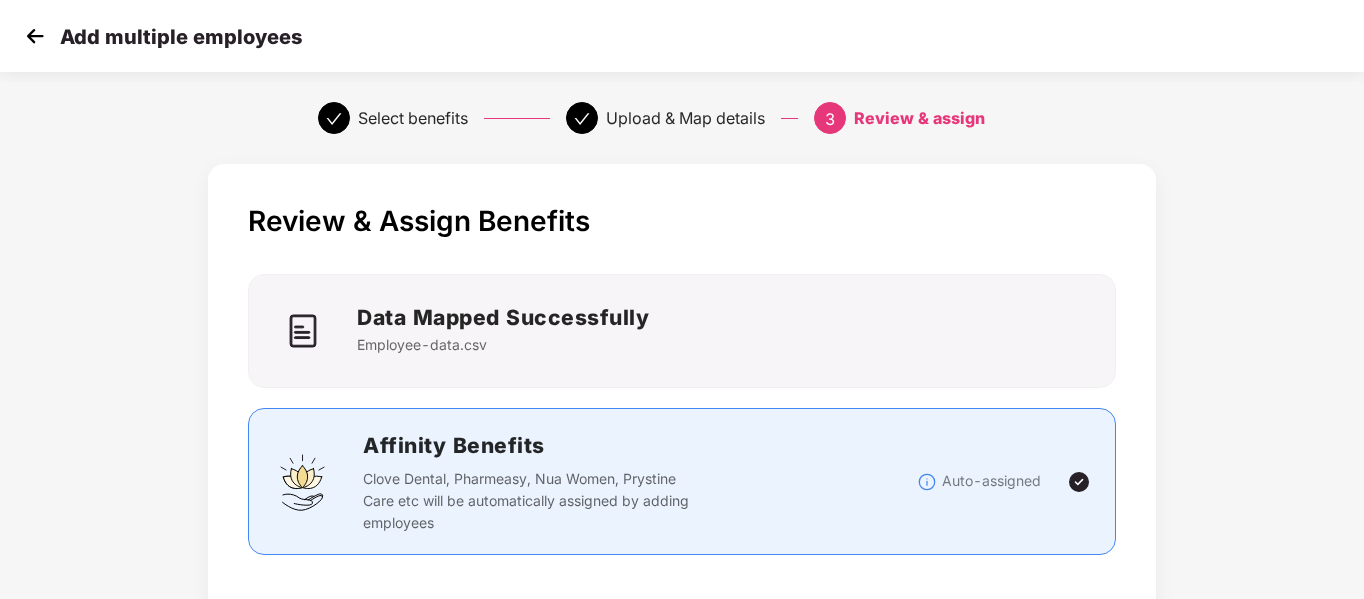scroll, scrollTop: 678, scrollLeft: 0, axis: vertical 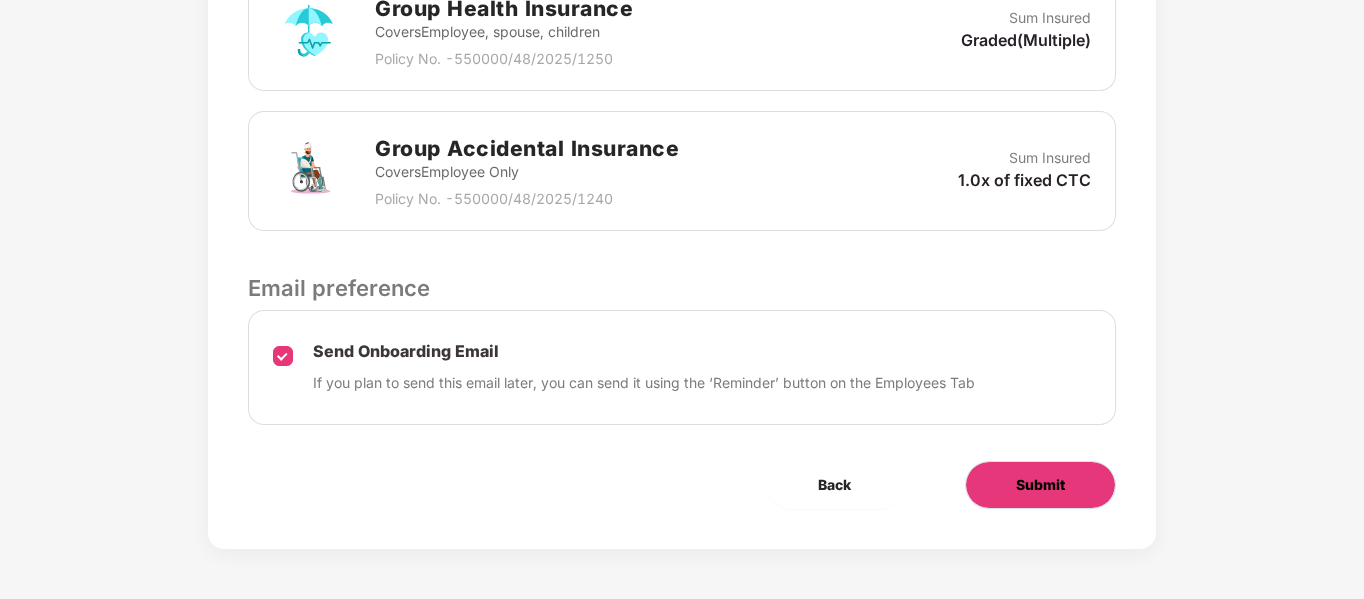 click on "Submit" at bounding box center (1040, 485) 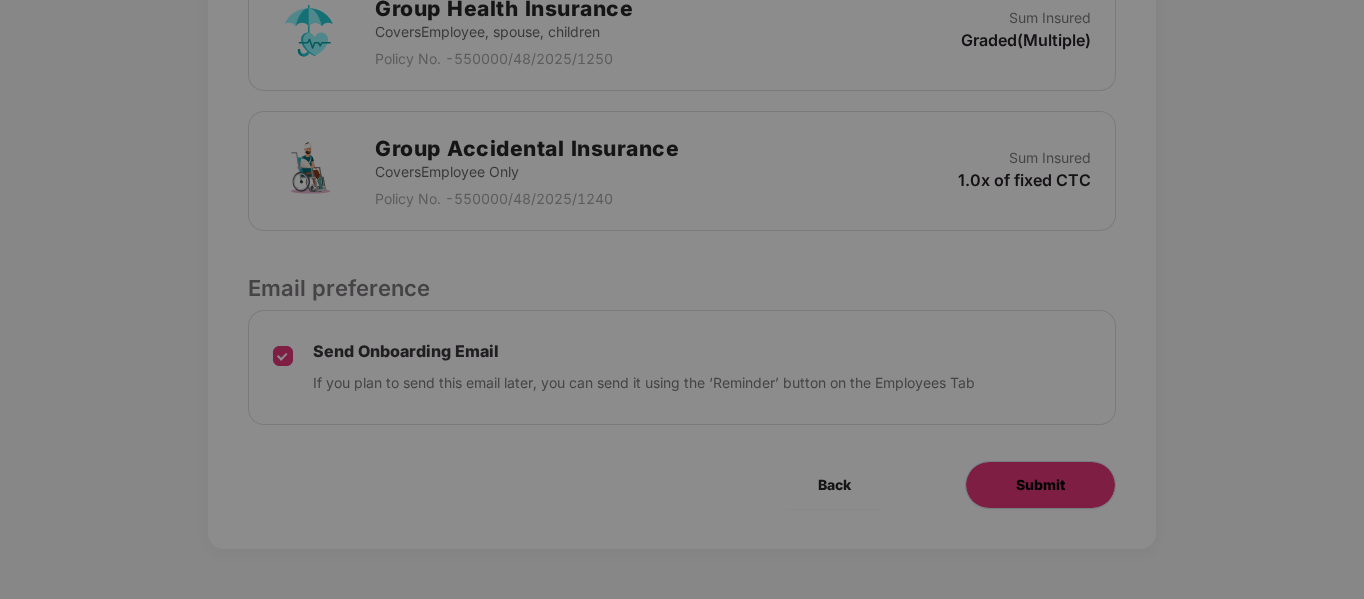 scroll, scrollTop: 0, scrollLeft: 0, axis: both 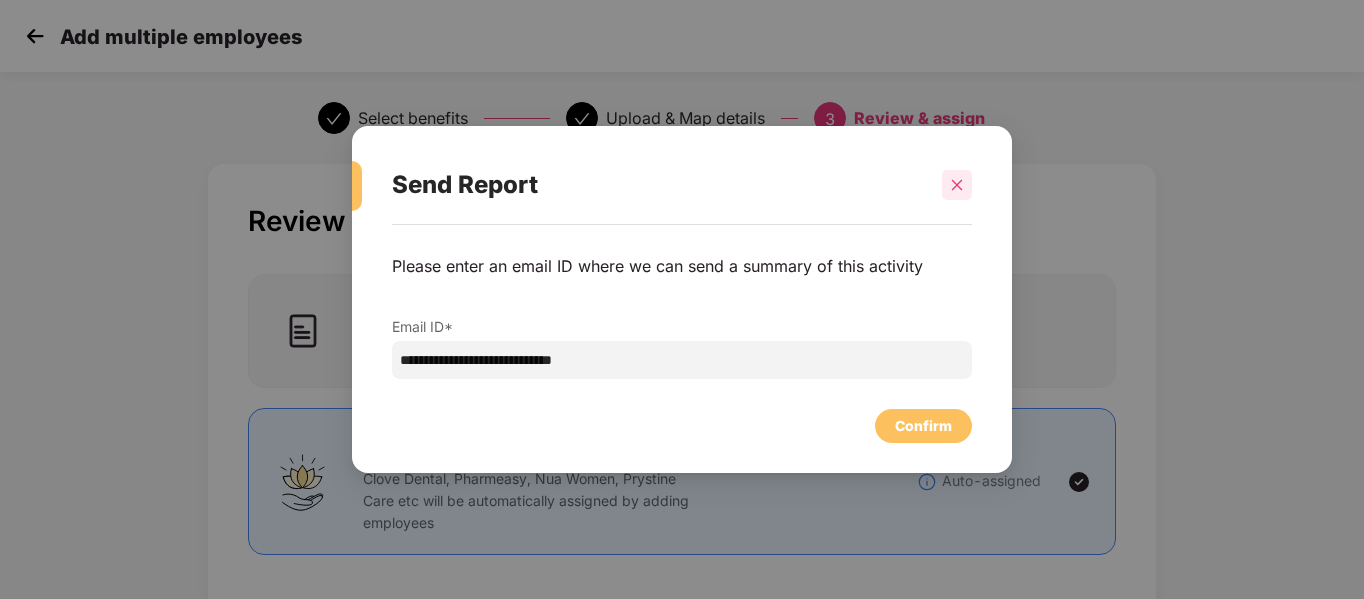 click at bounding box center [957, 185] 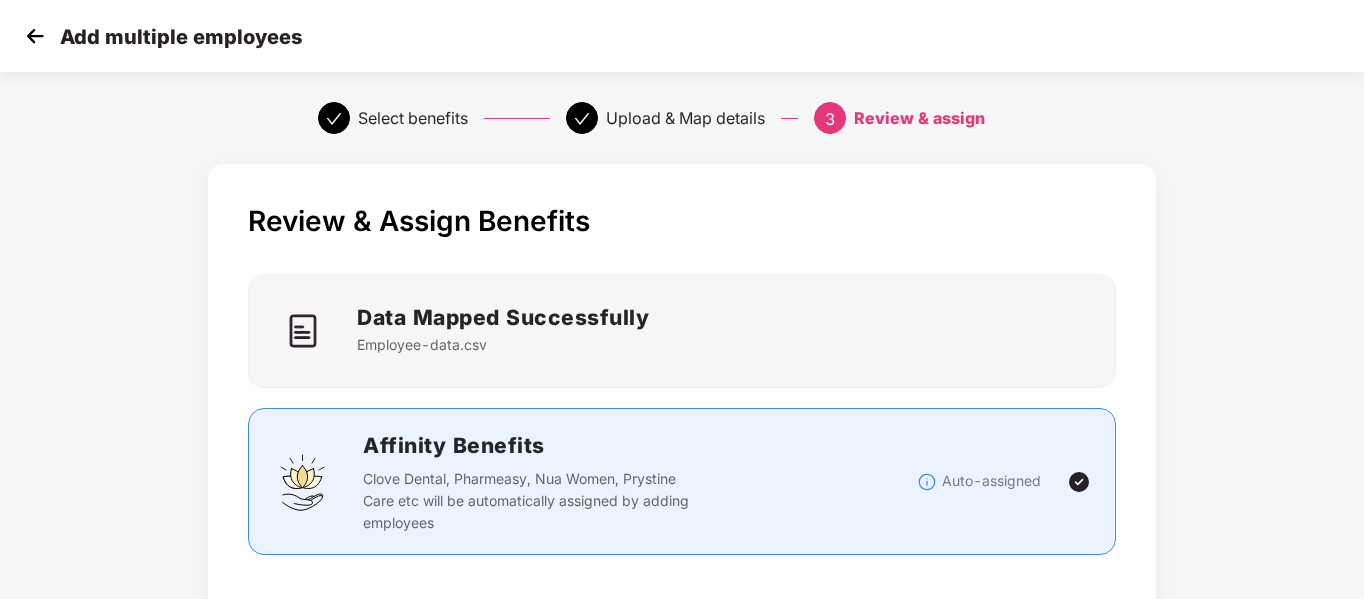 scroll, scrollTop: 678, scrollLeft: 0, axis: vertical 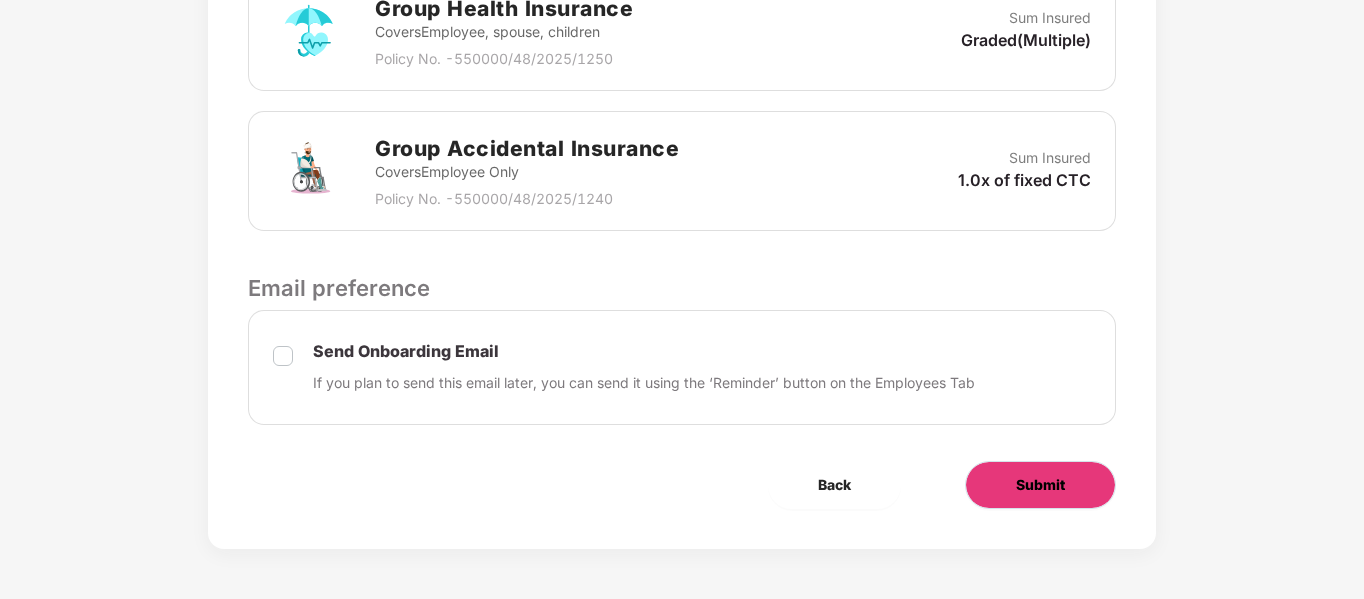 click on "Submit" at bounding box center [1040, 485] 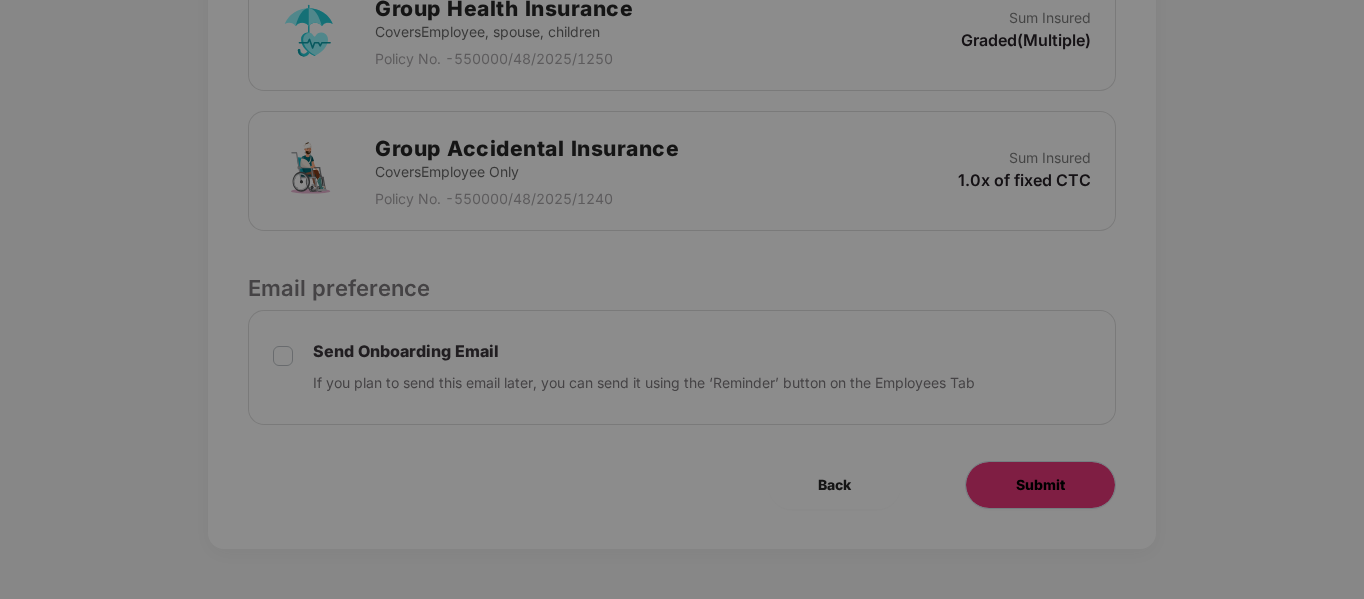 scroll, scrollTop: 0, scrollLeft: 0, axis: both 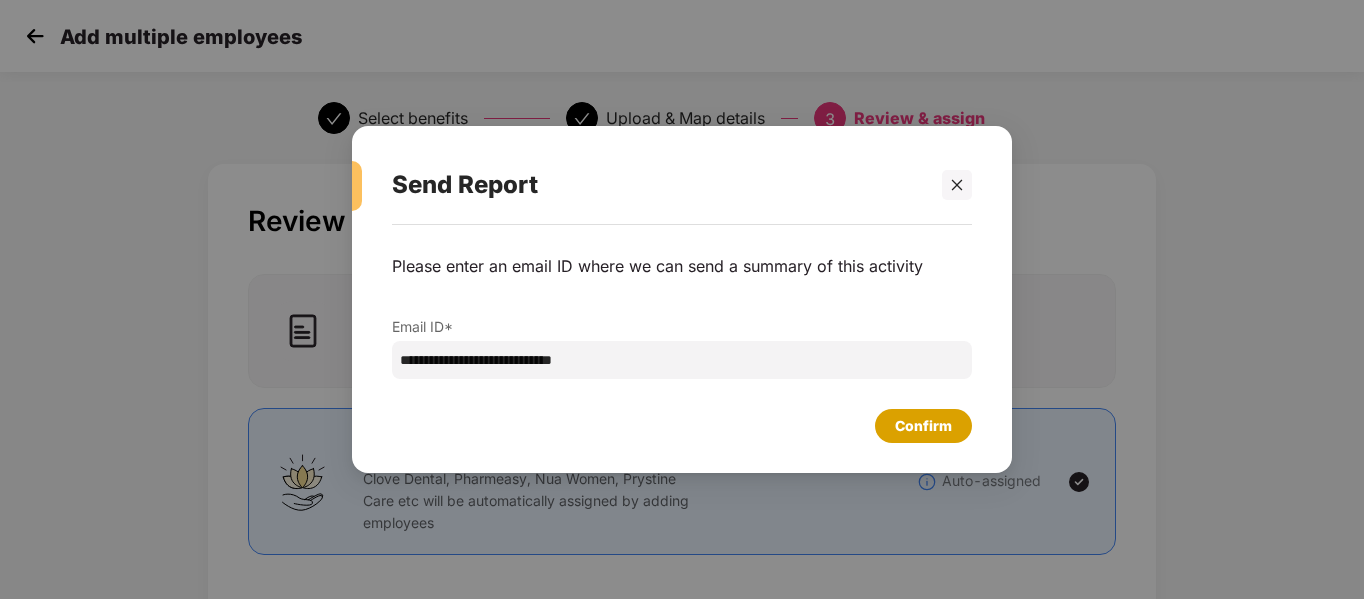 click on "Confirm" at bounding box center [923, 426] 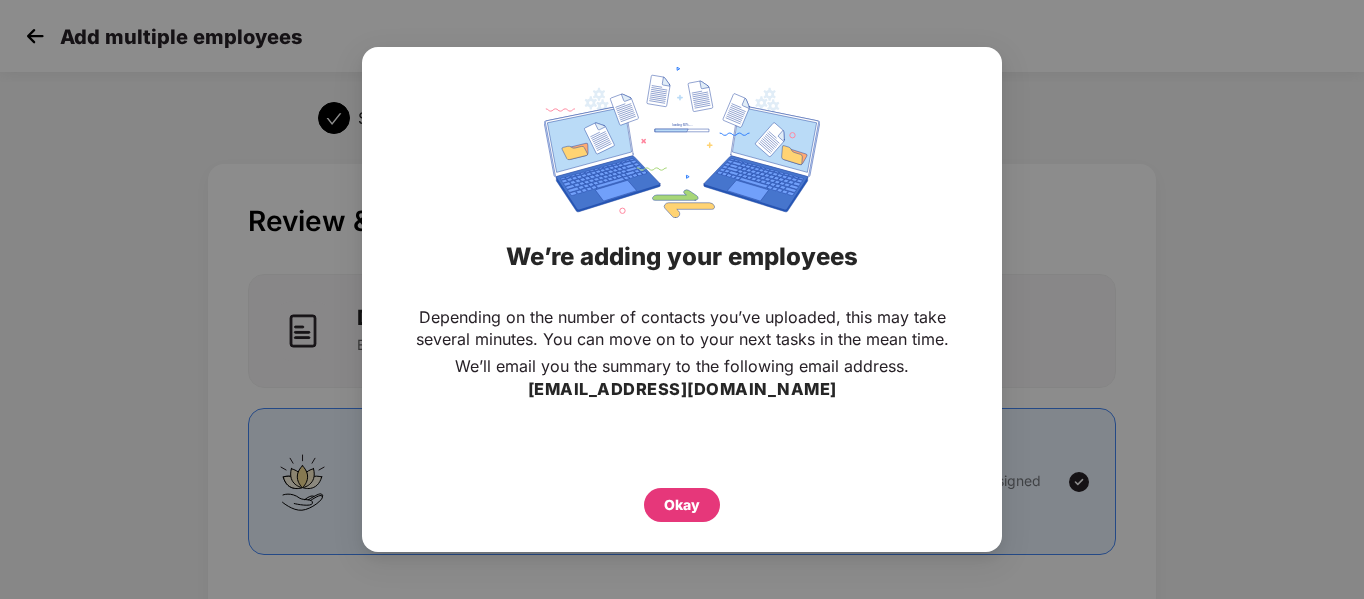 click on "Okay" at bounding box center [682, 505] 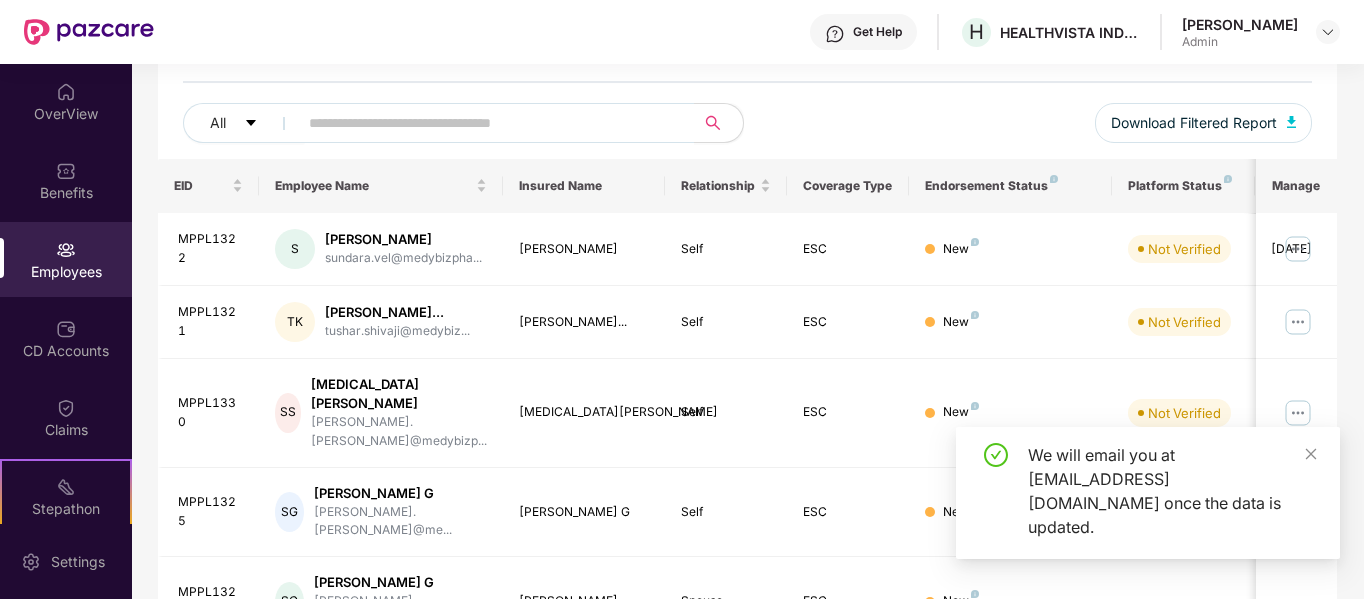 scroll, scrollTop: 215, scrollLeft: 0, axis: vertical 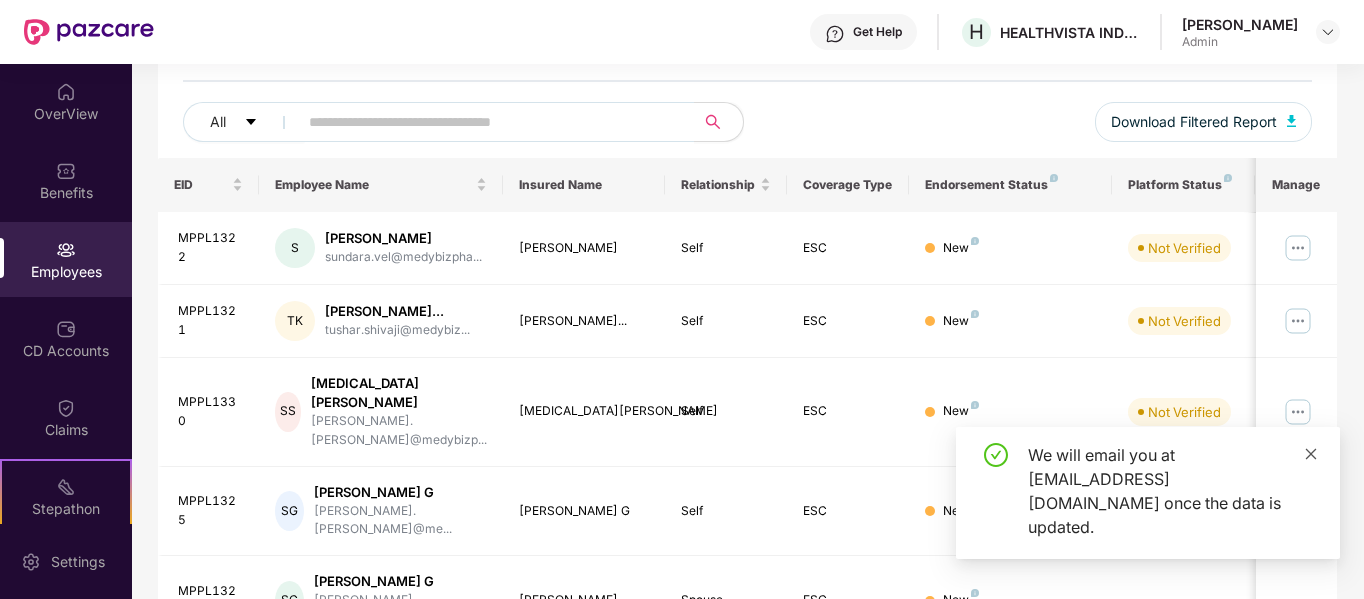click 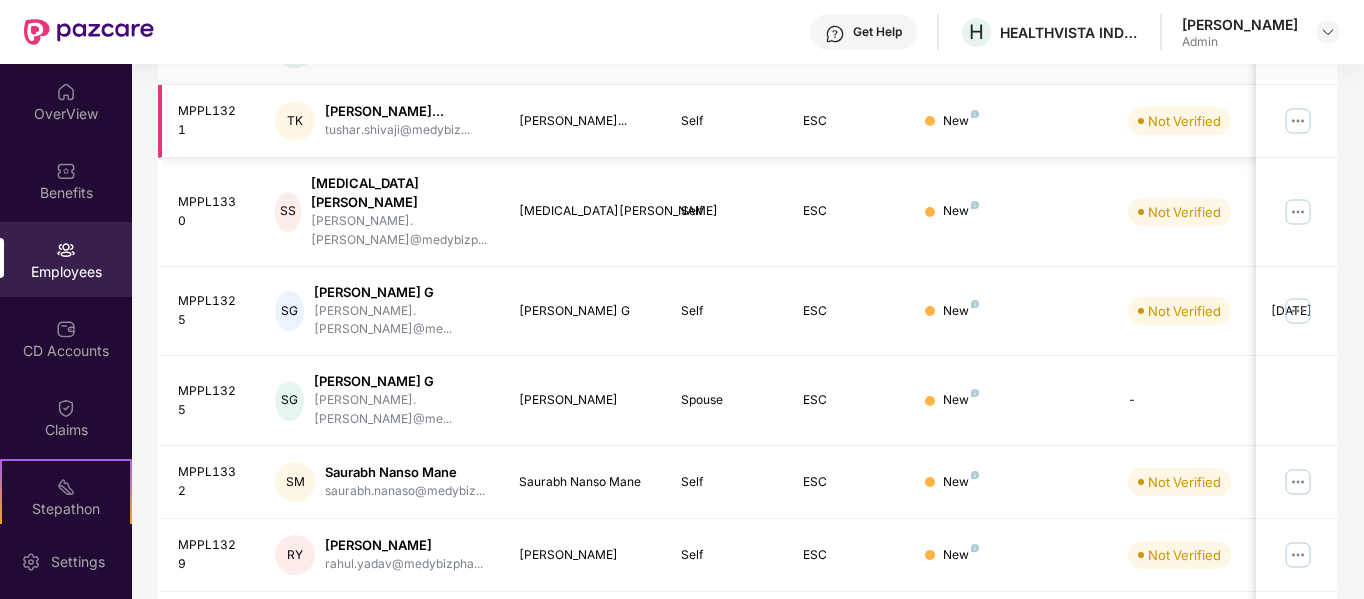 scroll, scrollTop: 0, scrollLeft: 0, axis: both 